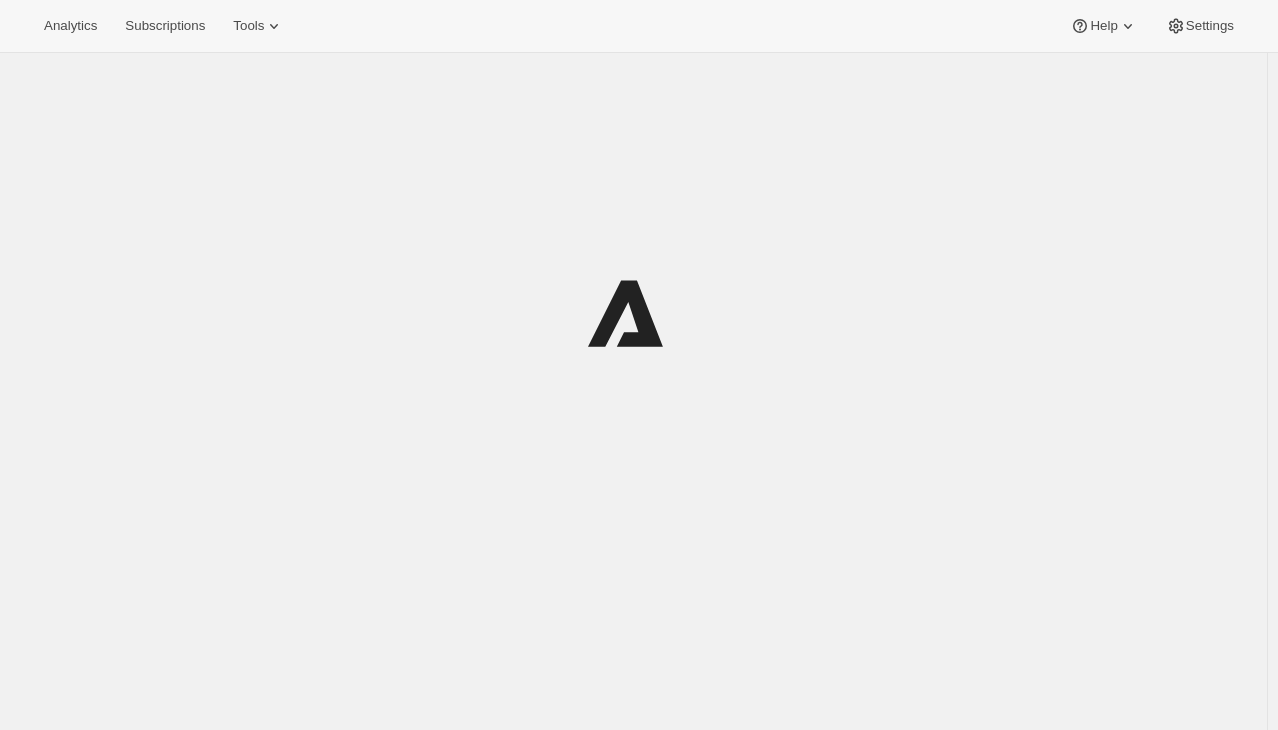 scroll, scrollTop: 0, scrollLeft: 0, axis: both 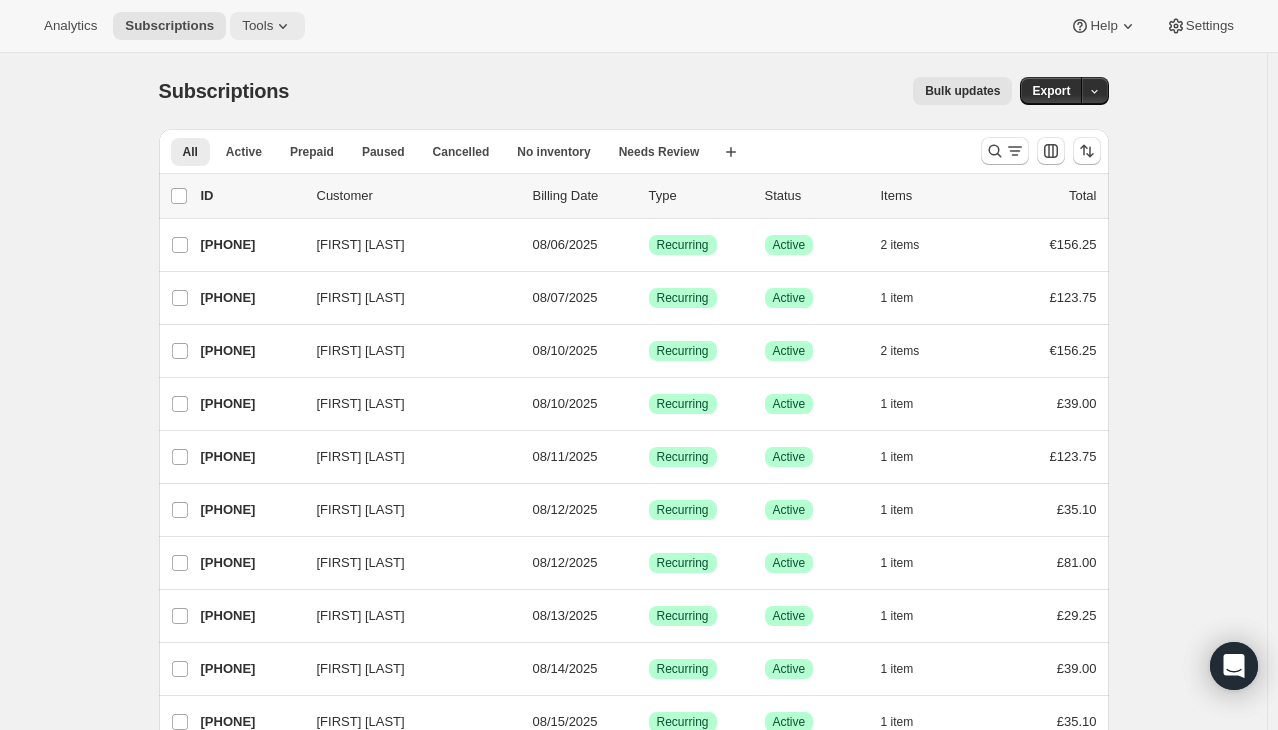 click on "Tools" at bounding box center [257, 26] 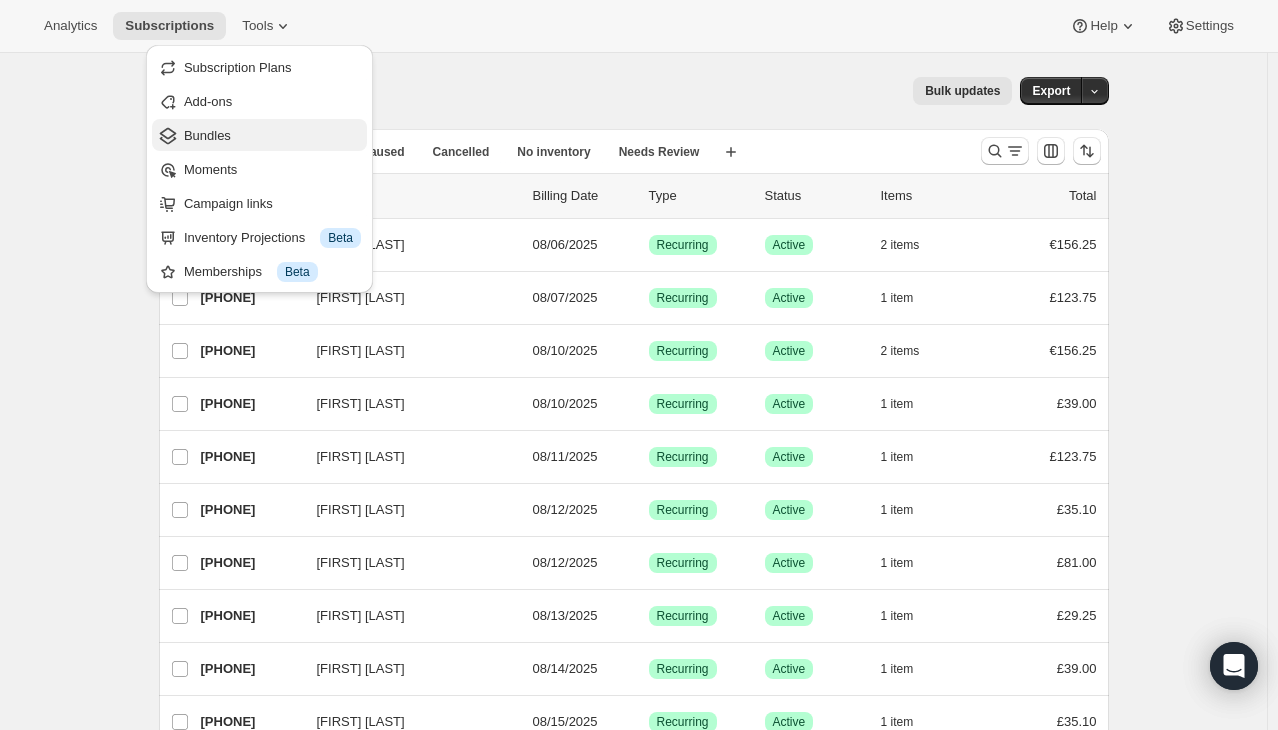 click on "Bundles" at bounding box center [272, 136] 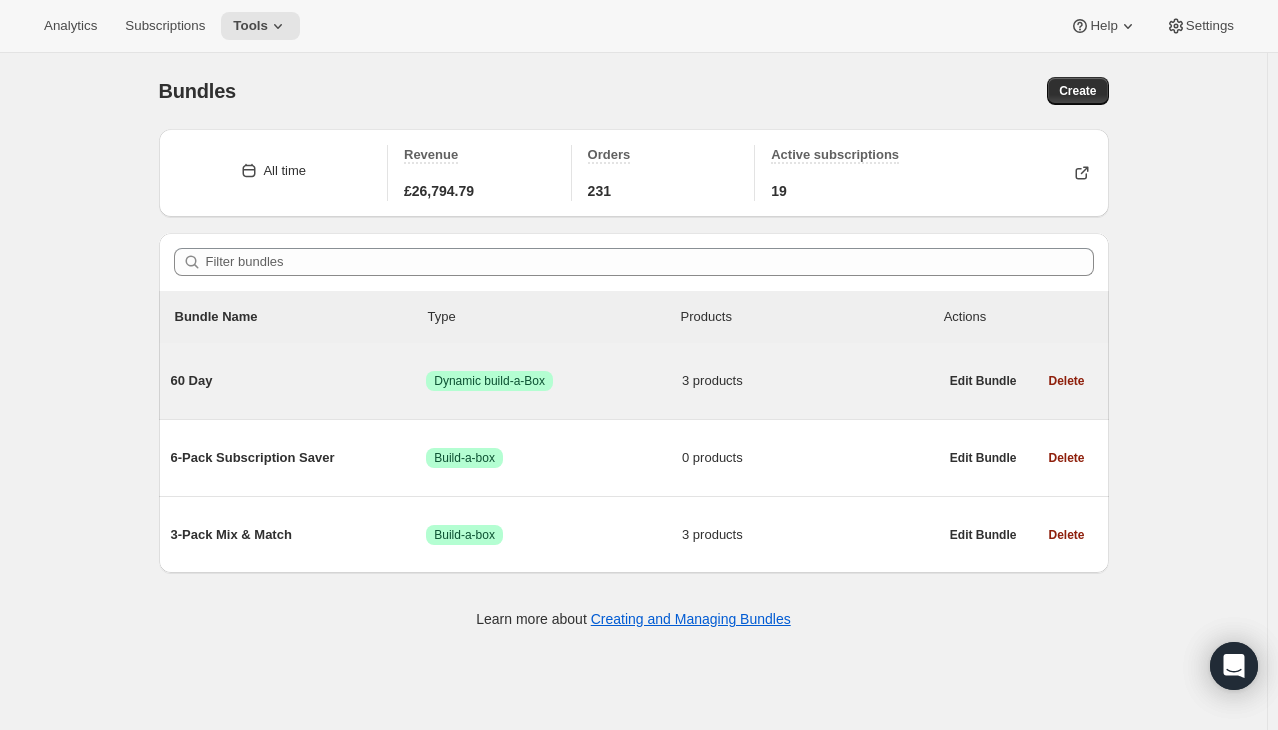 click on "60 Day Success Dynamic build-a-Box 3 products" at bounding box center (554, 381) 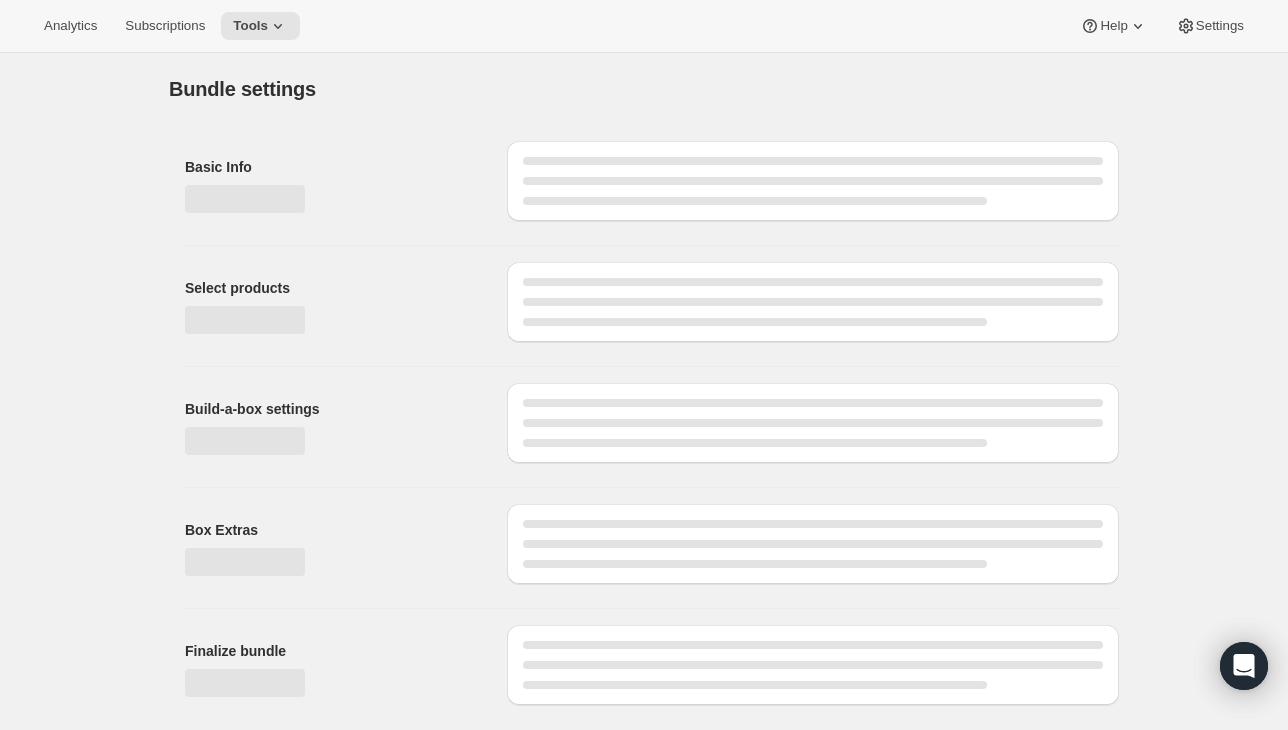 type on "60 Day" 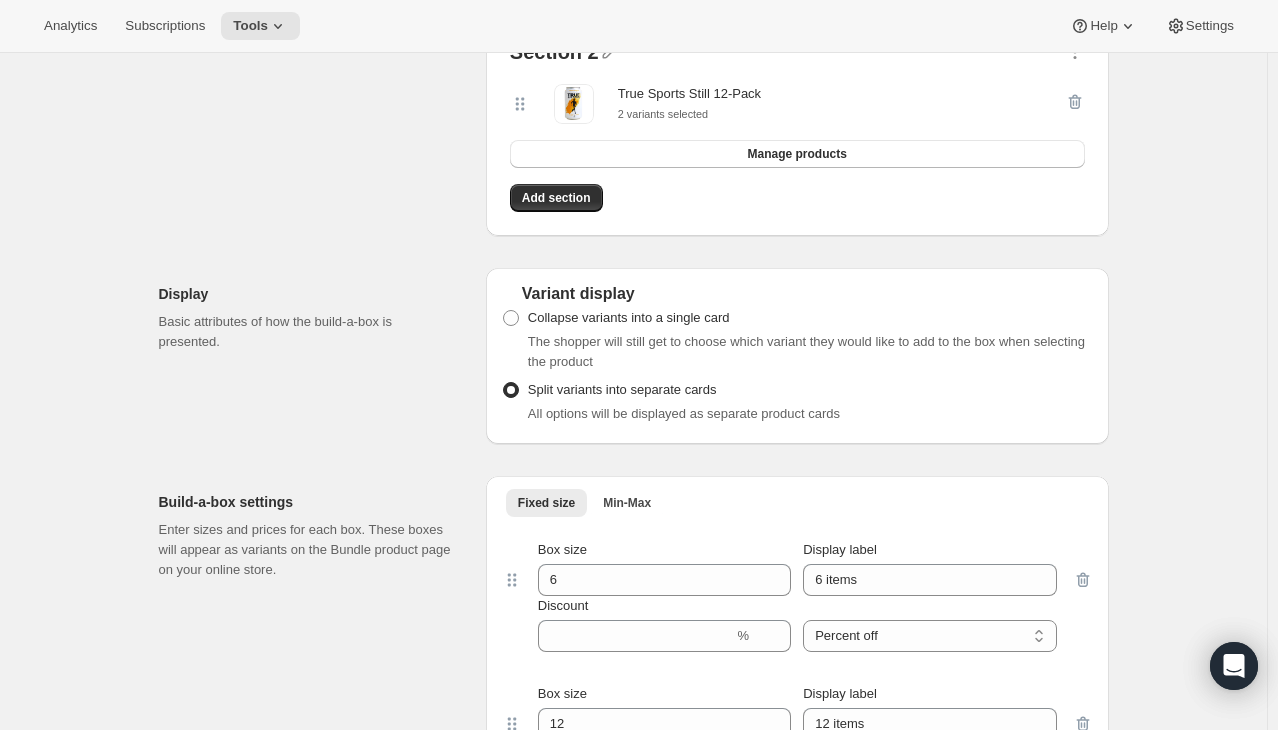 scroll, scrollTop: 90, scrollLeft: 0, axis: vertical 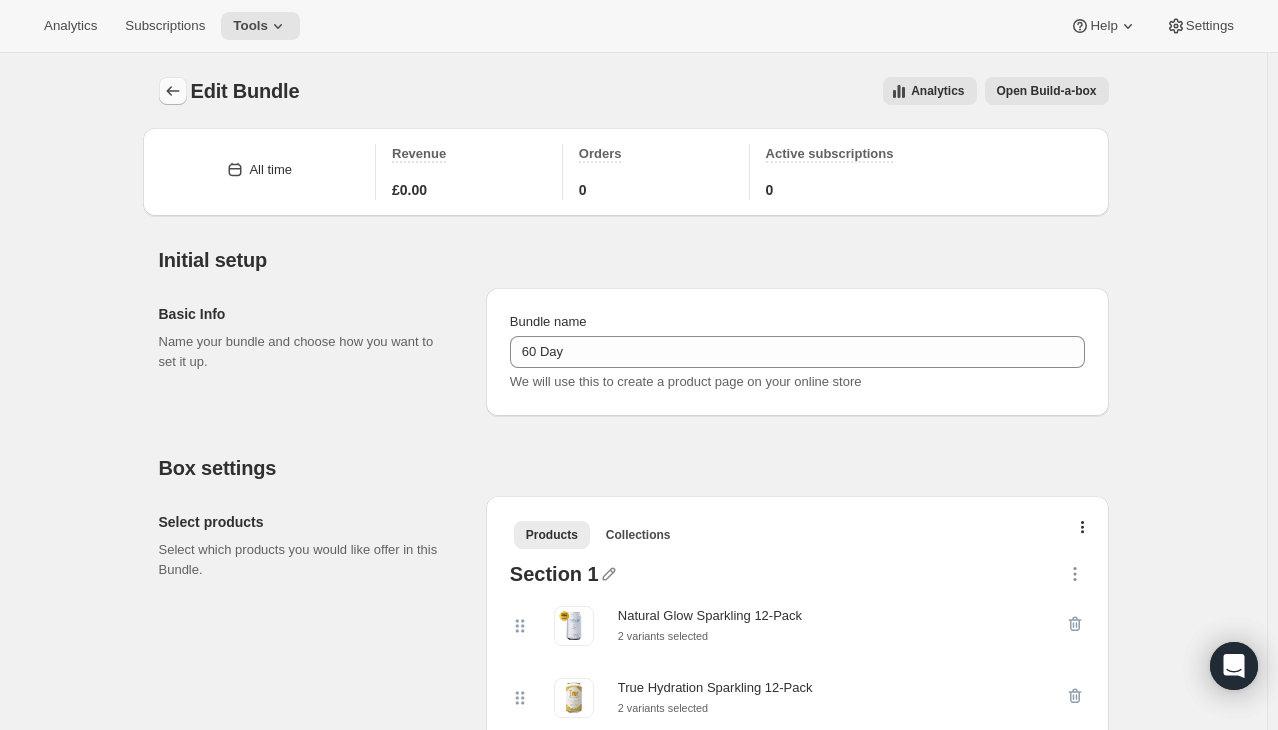 click 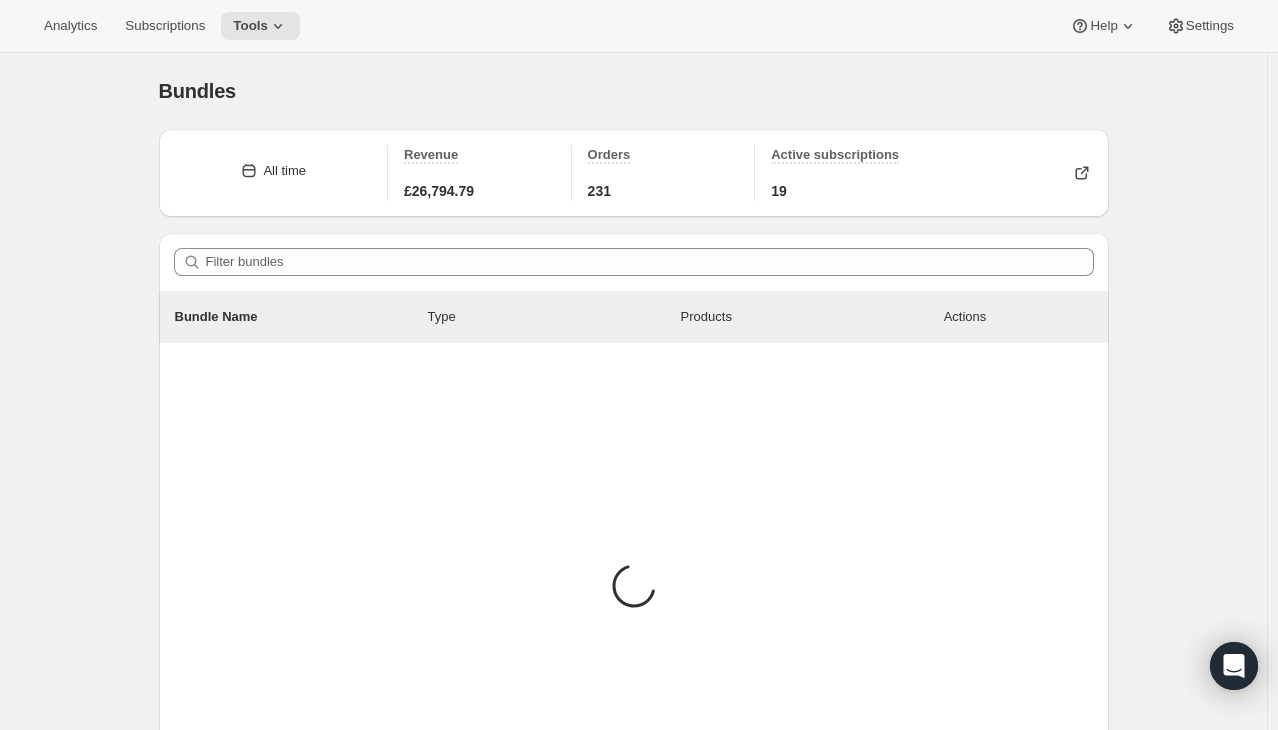 scroll, scrollTop: 0, scrollLeft: 0, axis: both 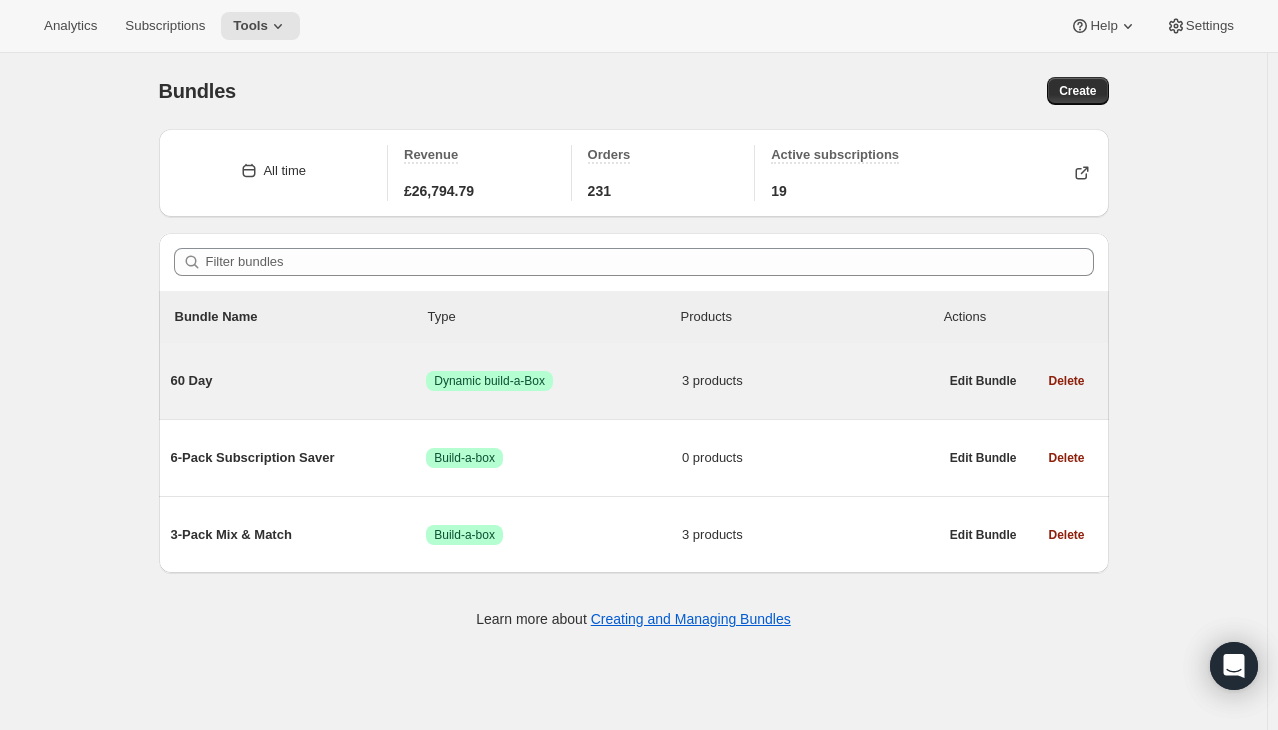 click on "60 Day" at bounding box center (299, 381) 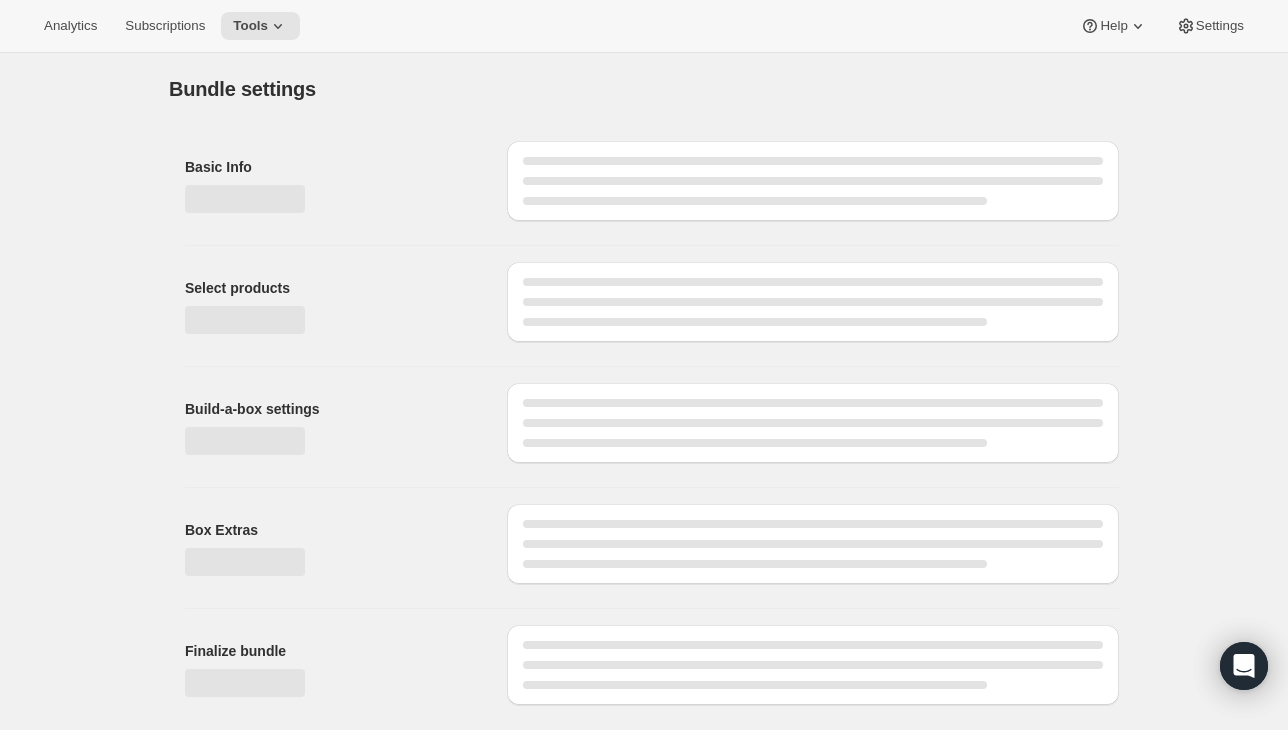 type on "60 Day" 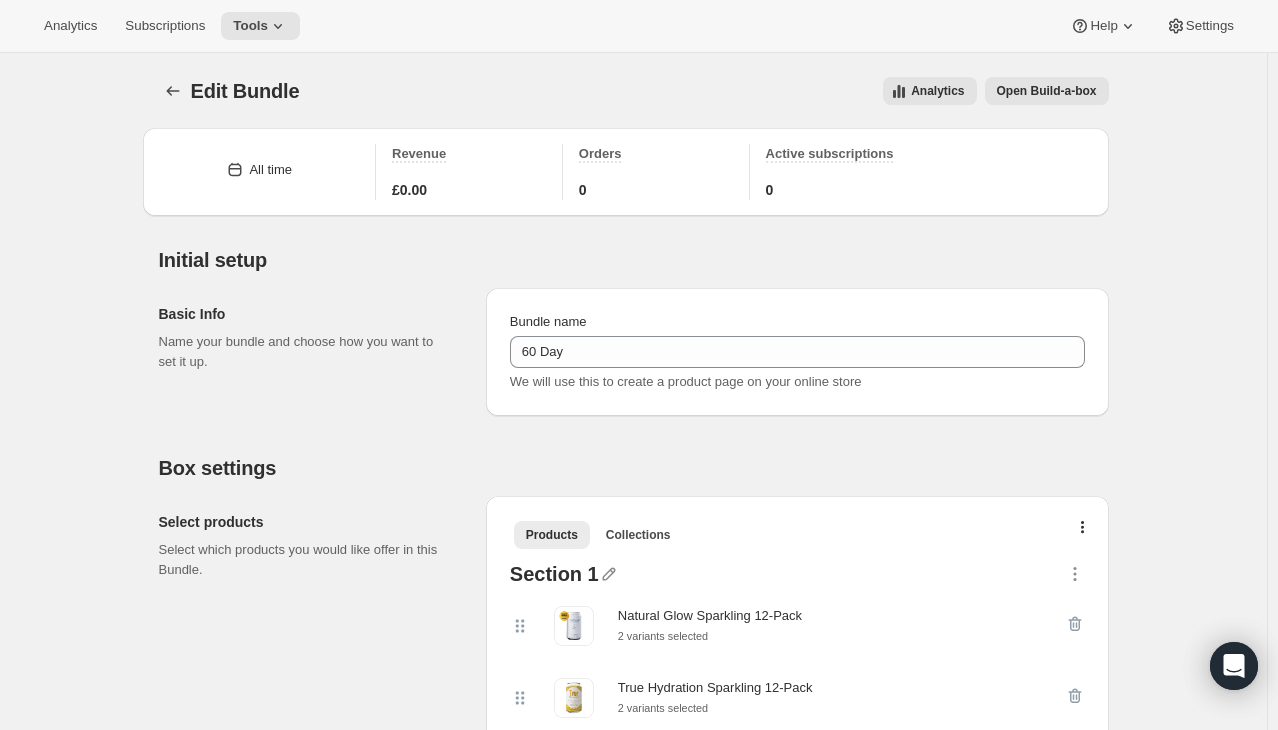 click on "Edit Bundle. This page is ready Edit Bundle Analytics Open Build-a-box More actions Analytics Open Build-a-box All time Revenue £0.00 Orders 0 Active subscriptions 0 Initial setup Basic Info Name your bundle and choose how you want to set it up. Bundle name 60 Day We will use this to create a product page on your online store Box settings Select products Select which products you would like offer in this Bundle. Products Collections More views Products Collections More views Section 1 Natural Glow Sparkling 12-Pack 2 variants selected True Hydration Sparkling 12-Pack 2 variants selected Manage products Section 2 True Sports Still 12-Pack 2 variants selected Manage products Add section Display Basic attributes of how the build-a-box is presented. Variant display Collapse variants into a single card The shopper will still get to choose which variant they would like to add to the box when selecting the product Split variants into separate cards All options will be displayed as separate product cards Fixed size" at bounding box center (634, 1264) 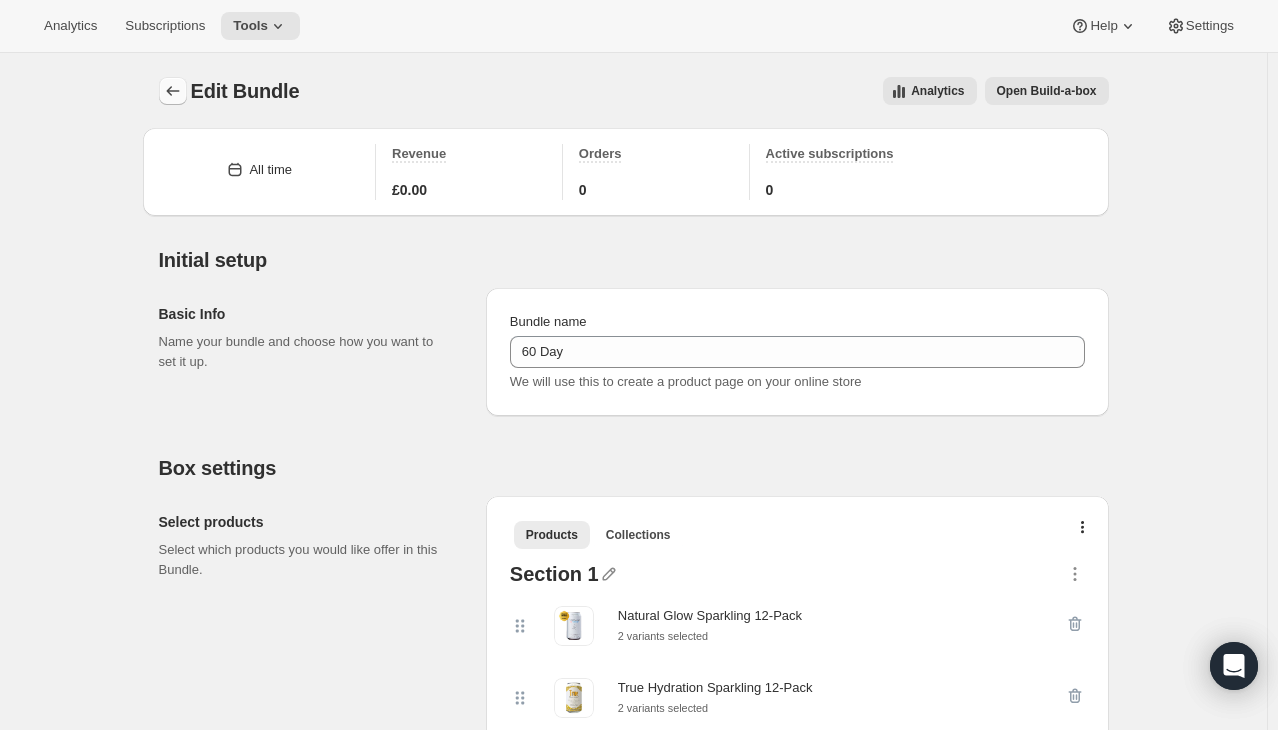 click 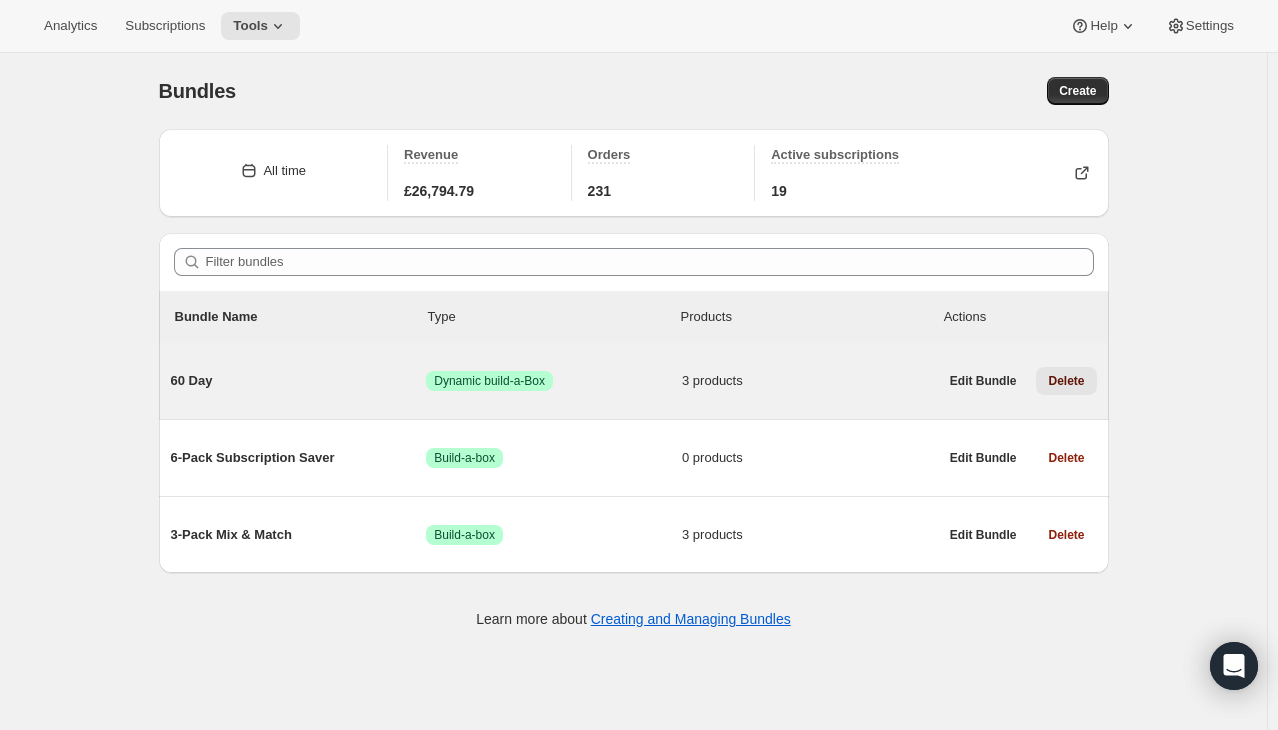 click on "Delete" at bounding box center (1066, 381) 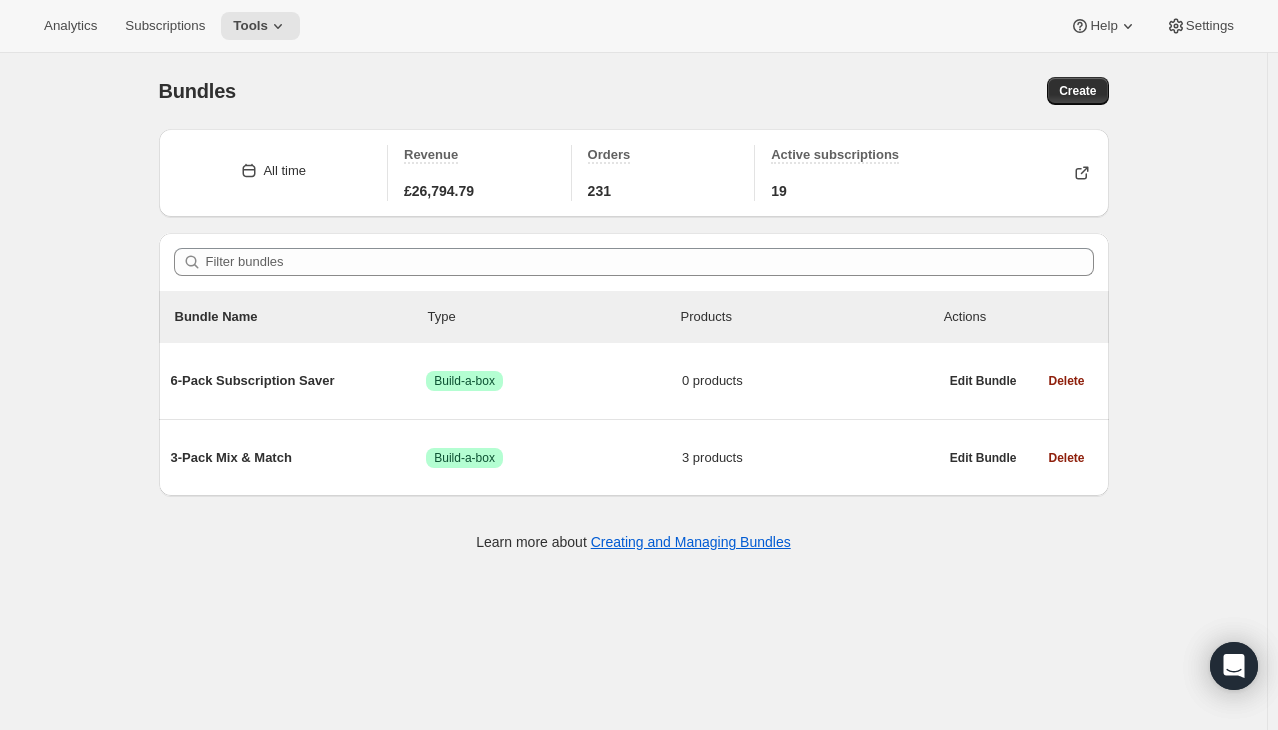 scroll, scrollTop: 52, scrollLeft: 0, axis: vertical 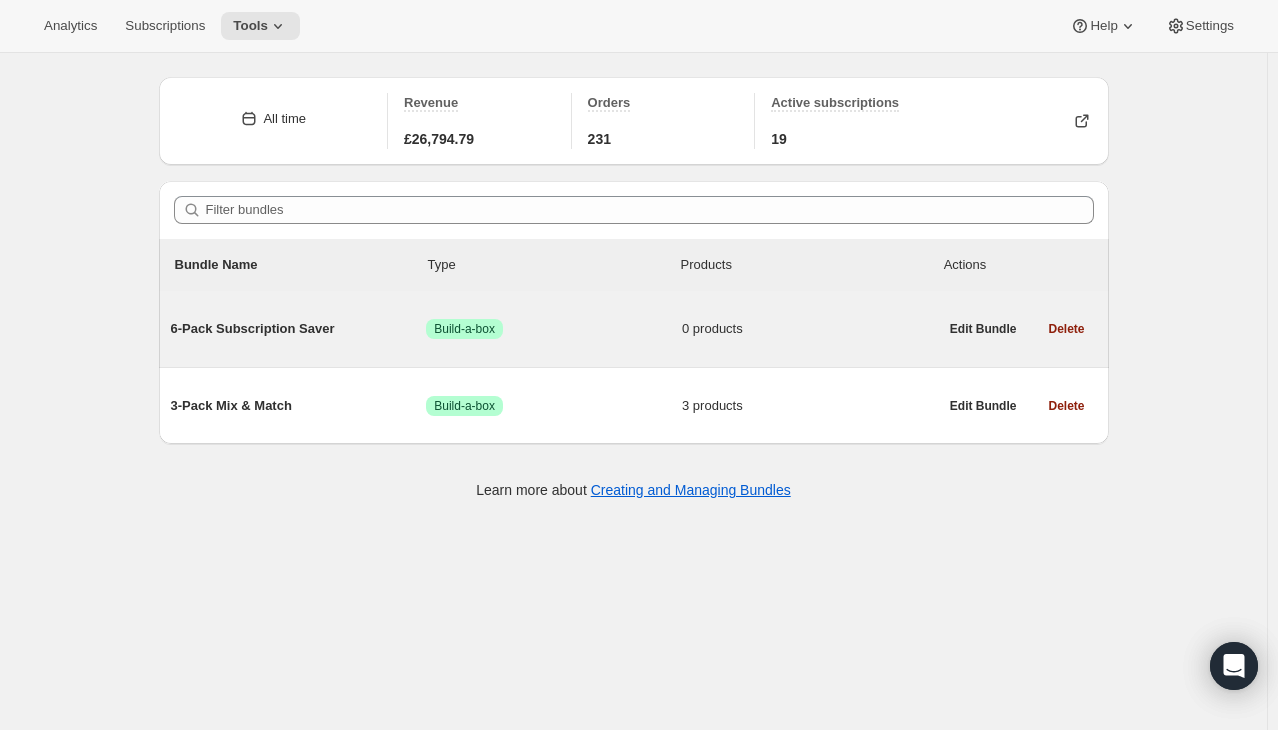 click on "6-Pack Subscription Saver" at bounding box center [299, 329] 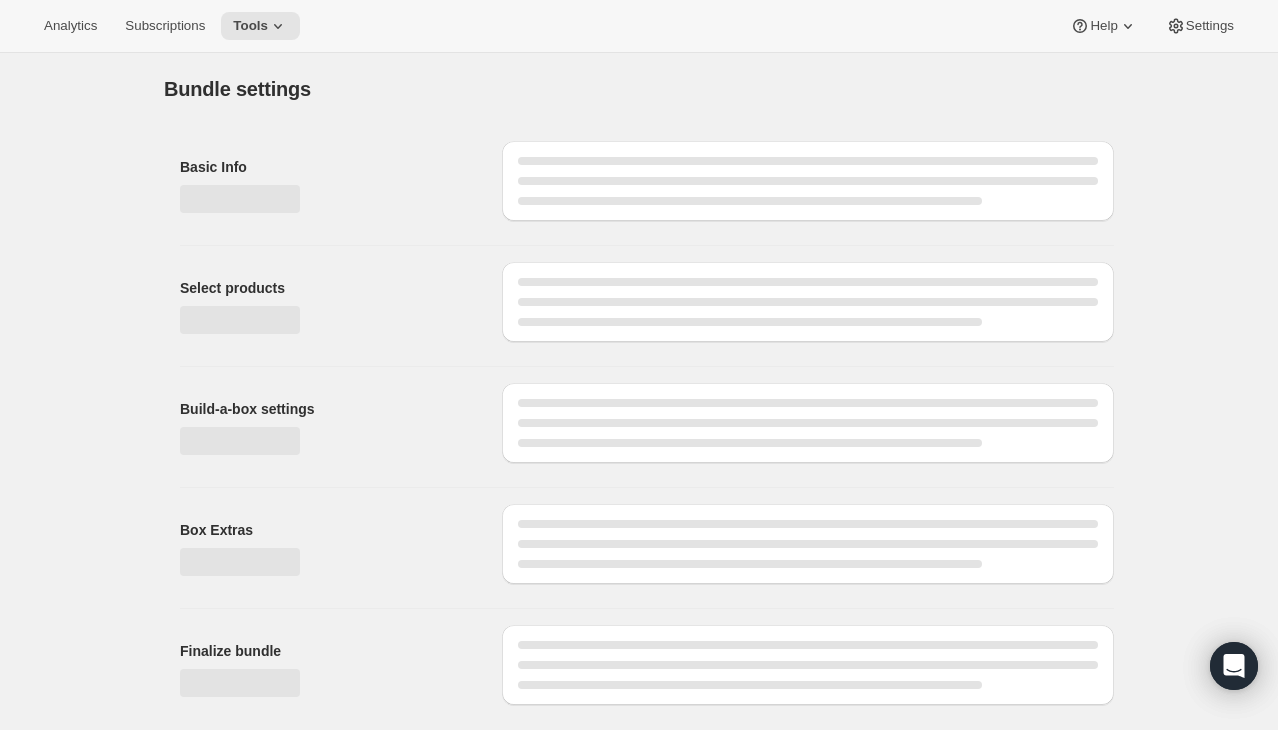scroll, scrollTop: 0, scrollLeft: 0, axis: both 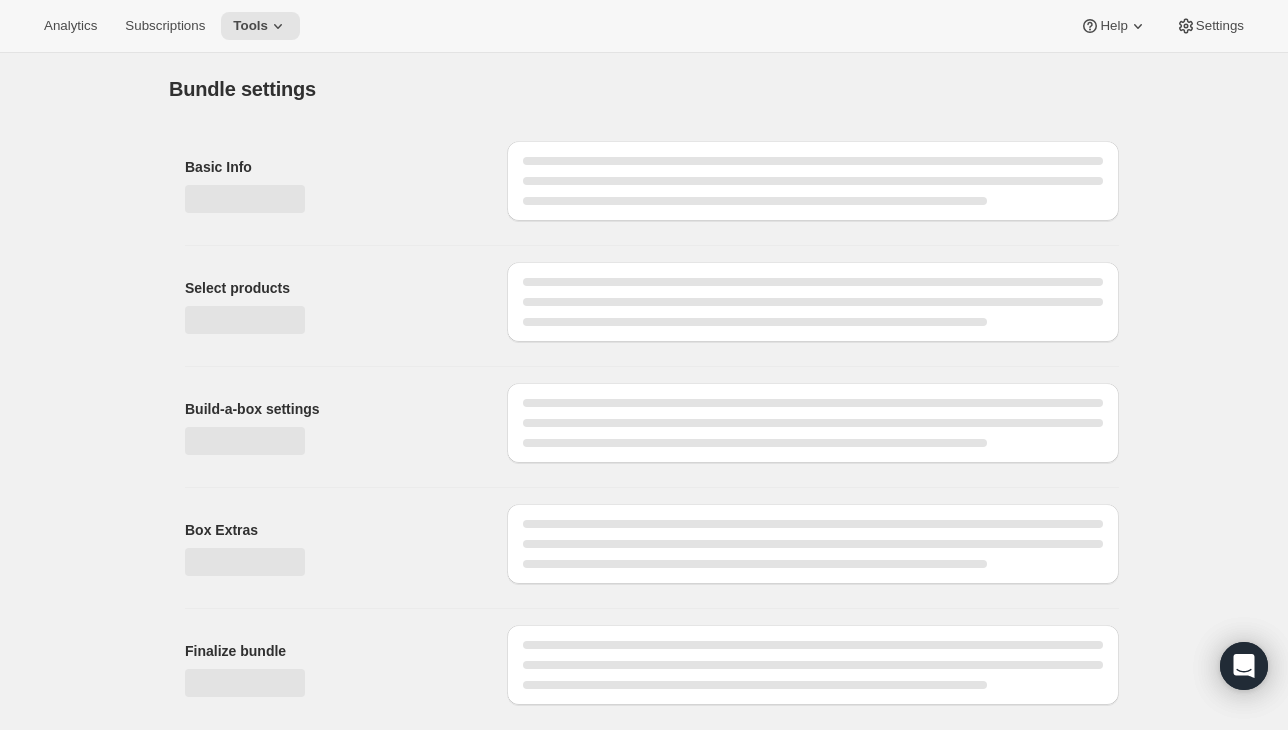 type on "6-Pack Subscription Saver" 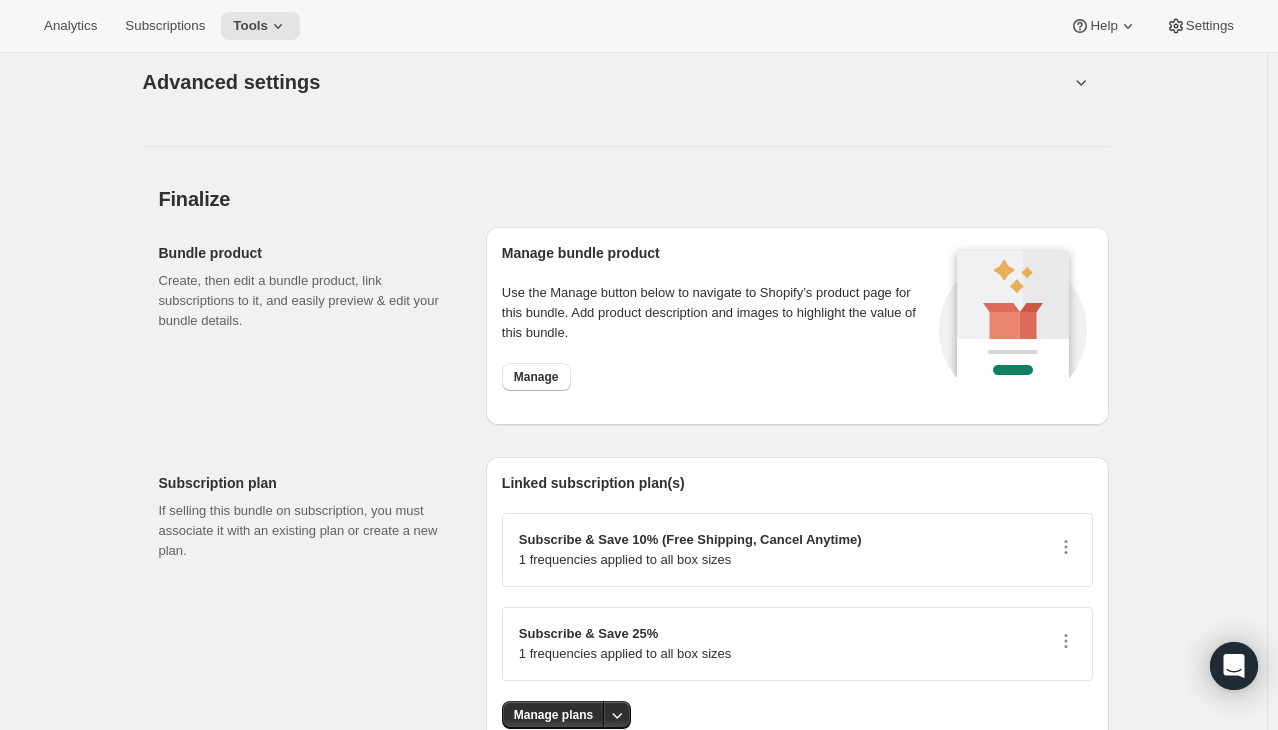 scroll, scrollTop: 1548, scrollLeft: 0, axis: vertical 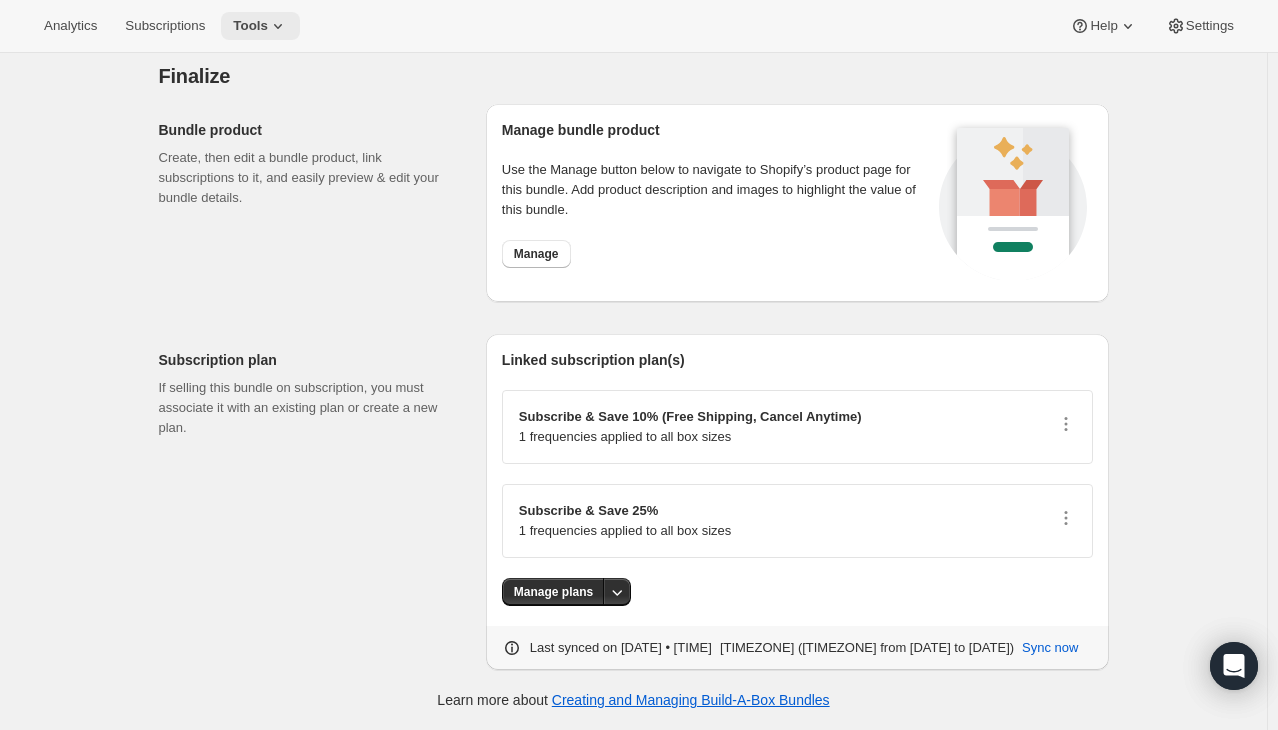 click 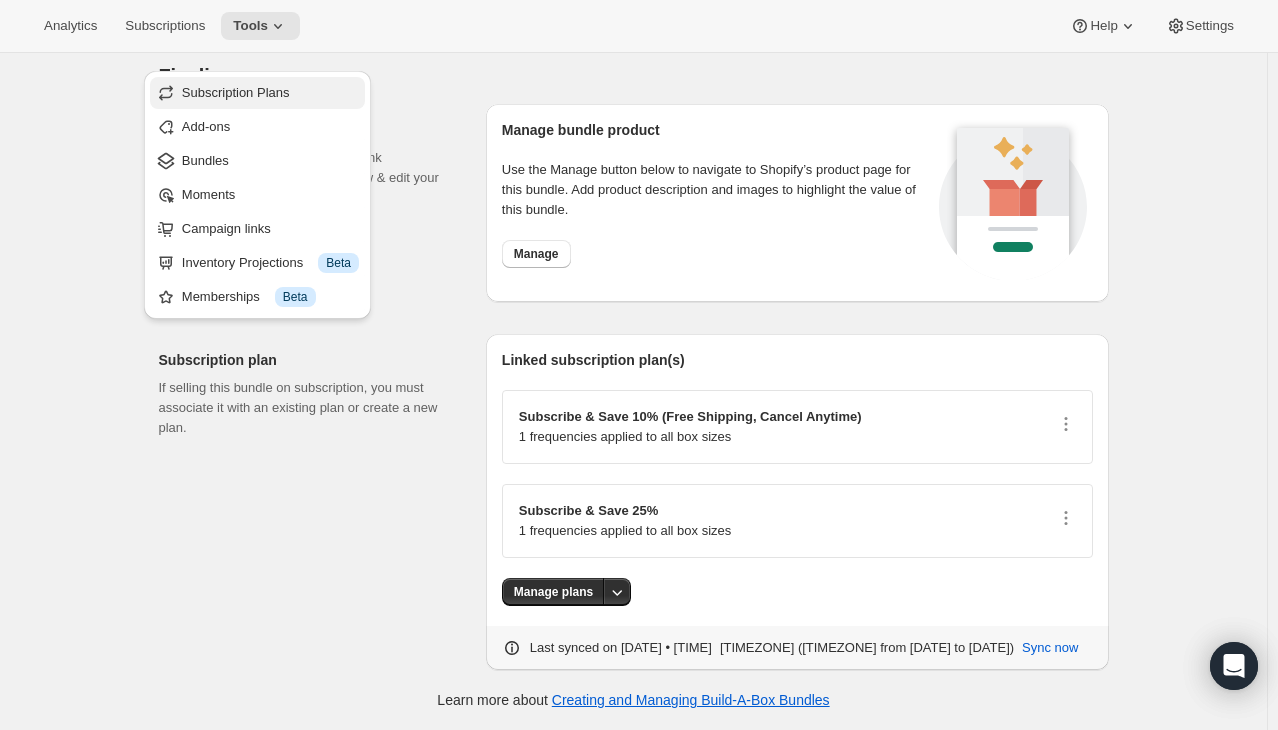 click on "Subscription Plans" at bounding box center (236, 92) 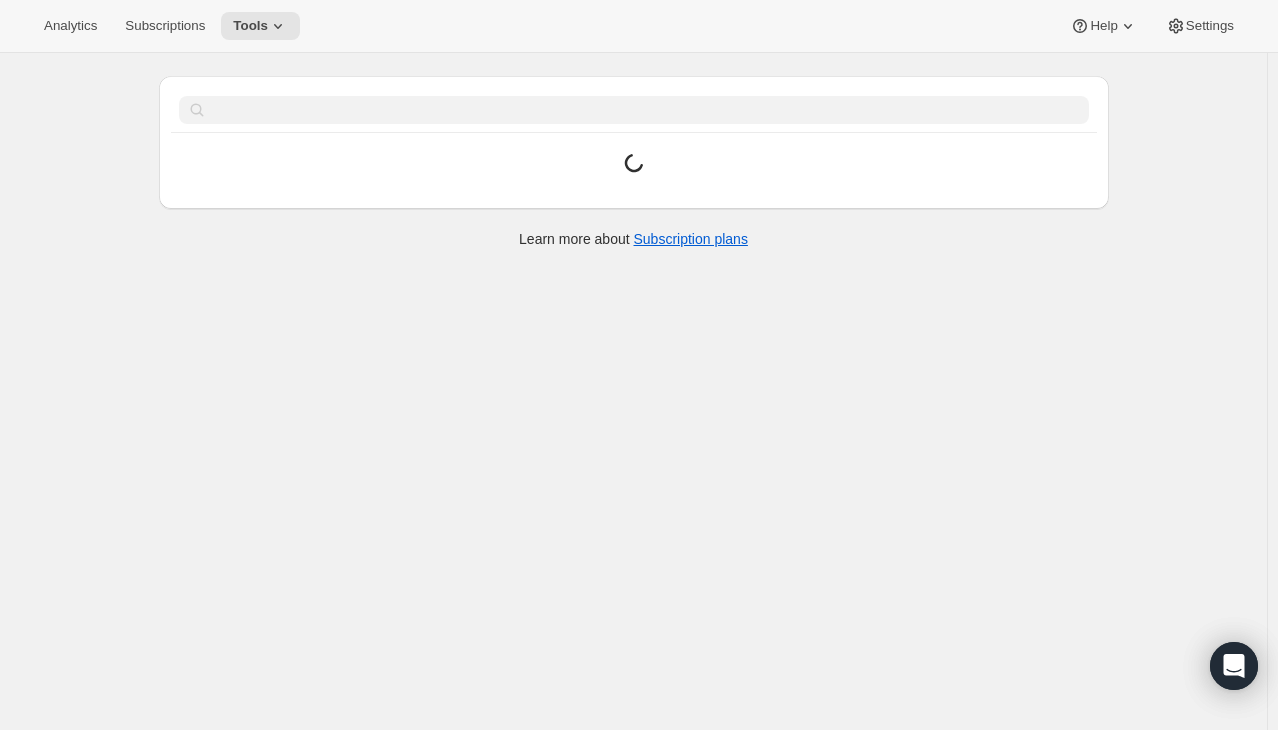 scroll, scrollTop: 0, scrollLeft: 0, axis: both 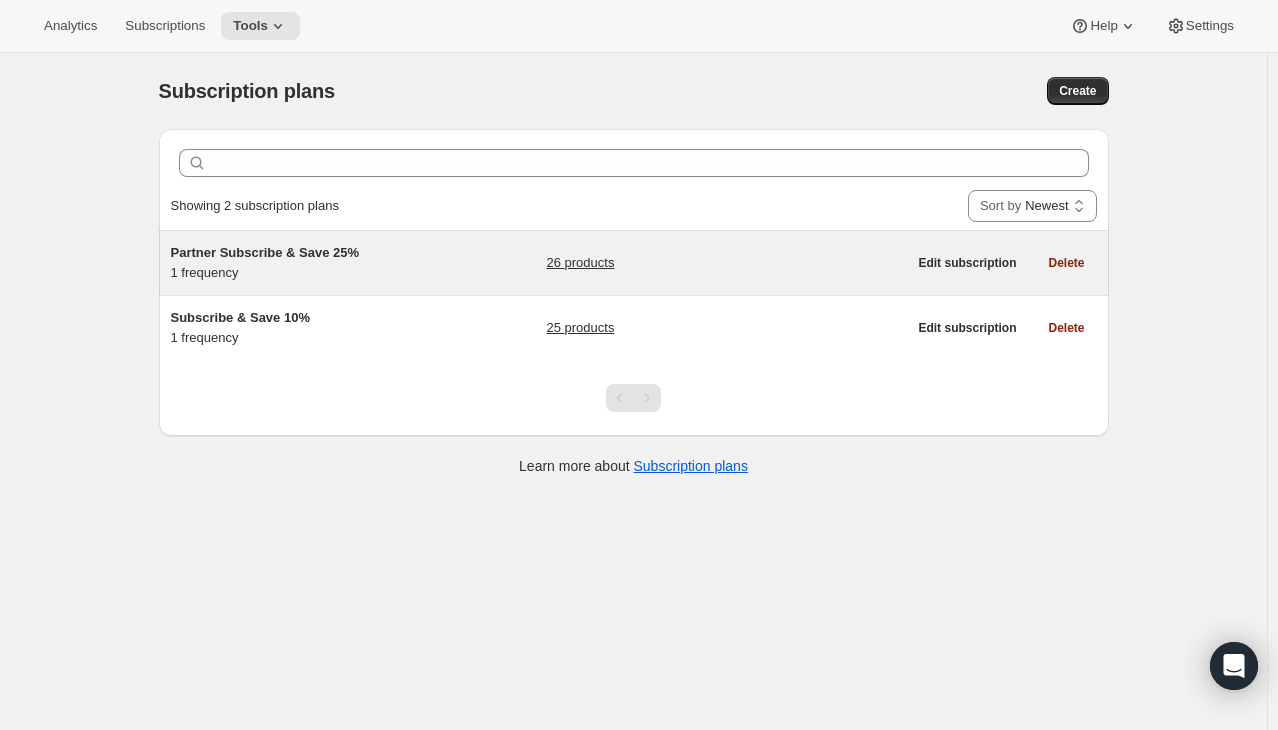 click on "Partner Subscribe & Save 25% 1 frequency" at bounding box center (296, 263) 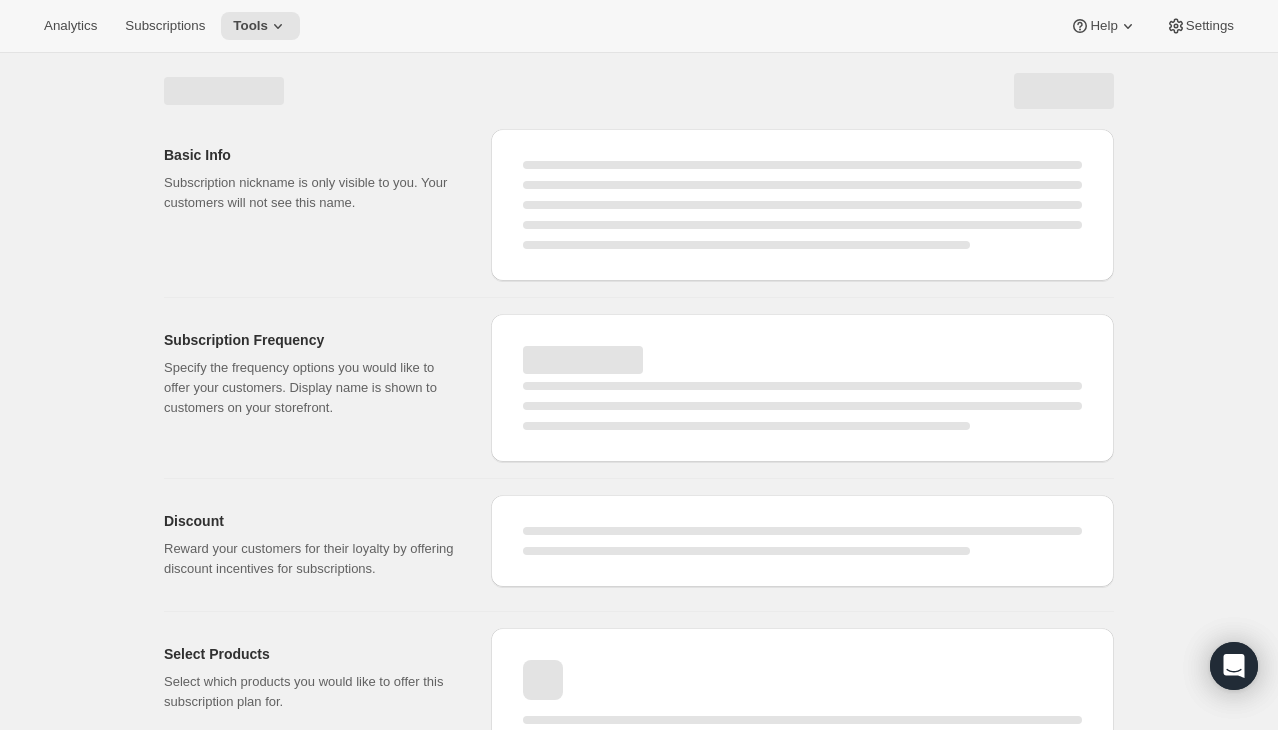 select on "WEEK" 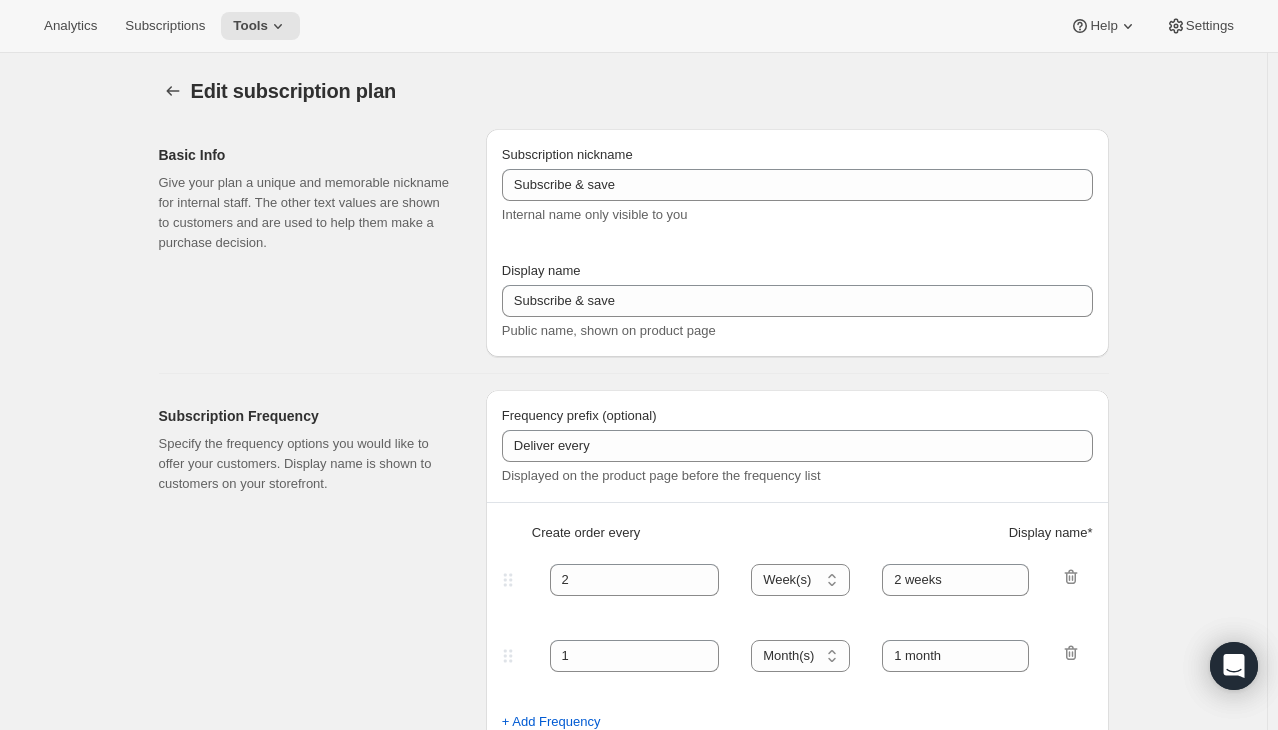 type on "Partner Subscribe & Save 25%" 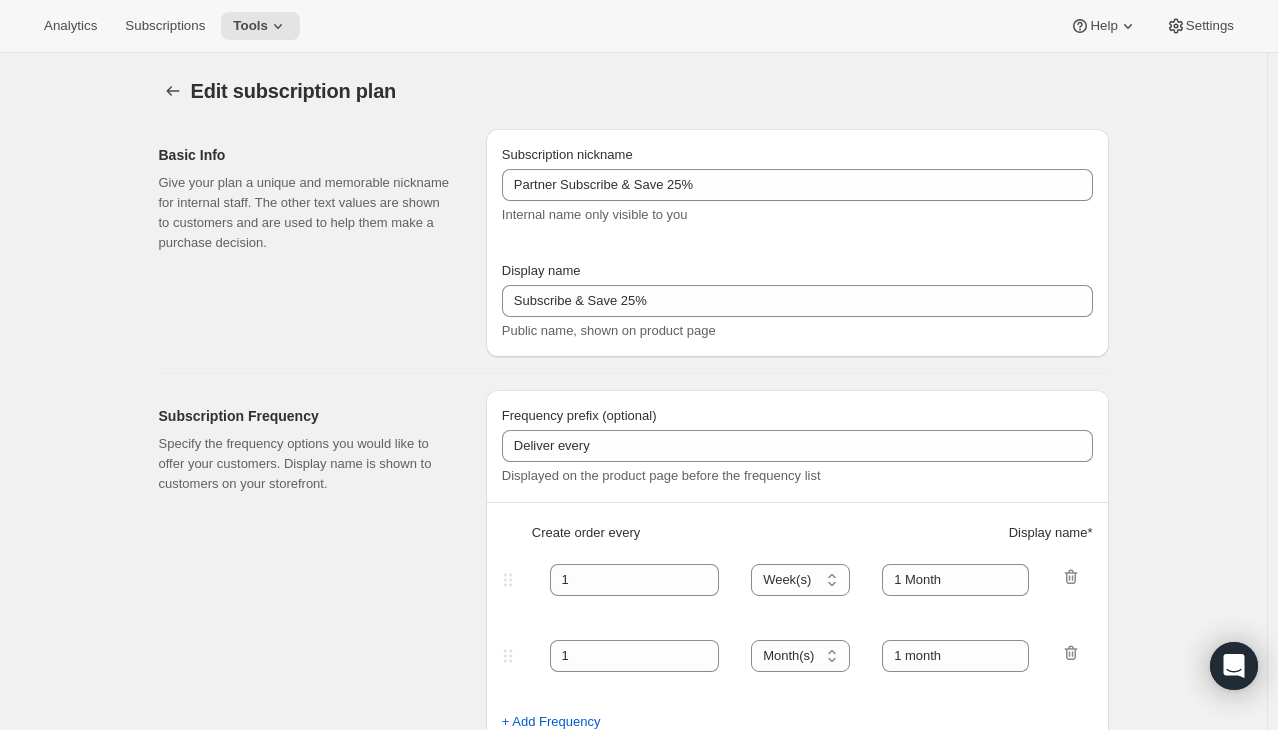 checkbox on "true" 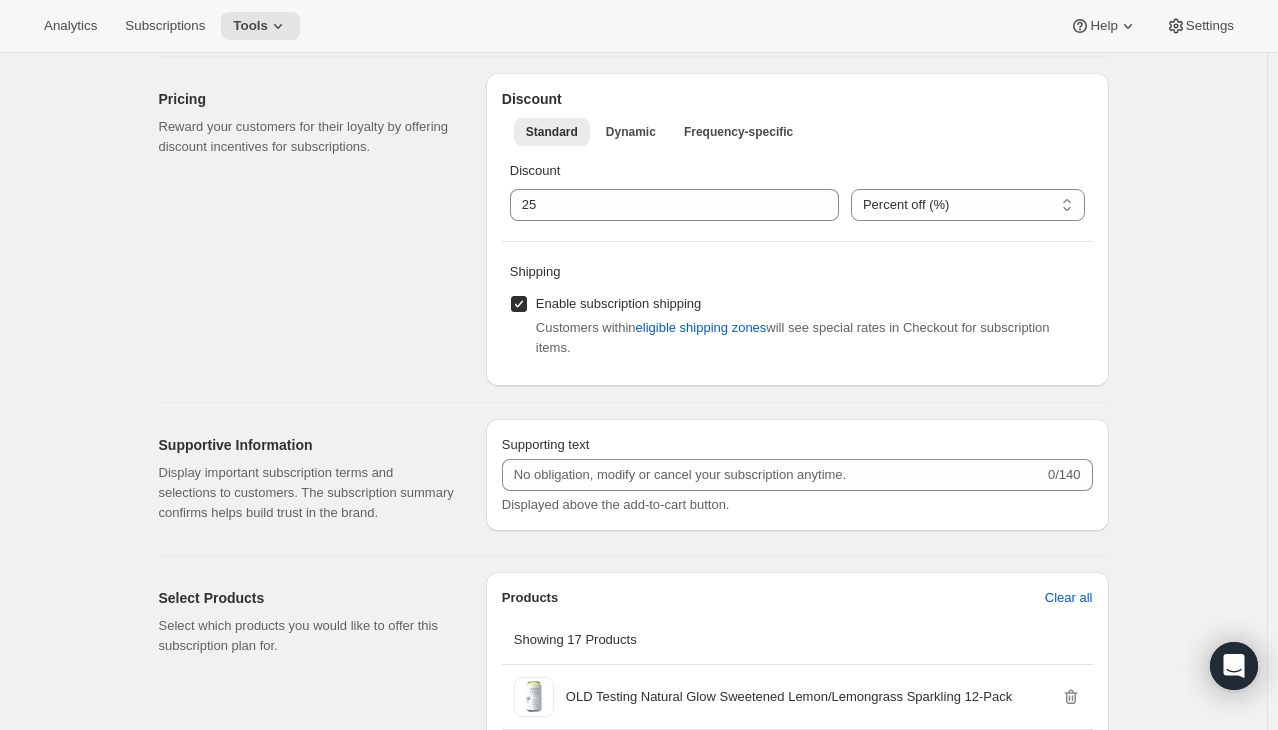 scroll, scrollTop: 0, scrollLeft: 0, axis: both 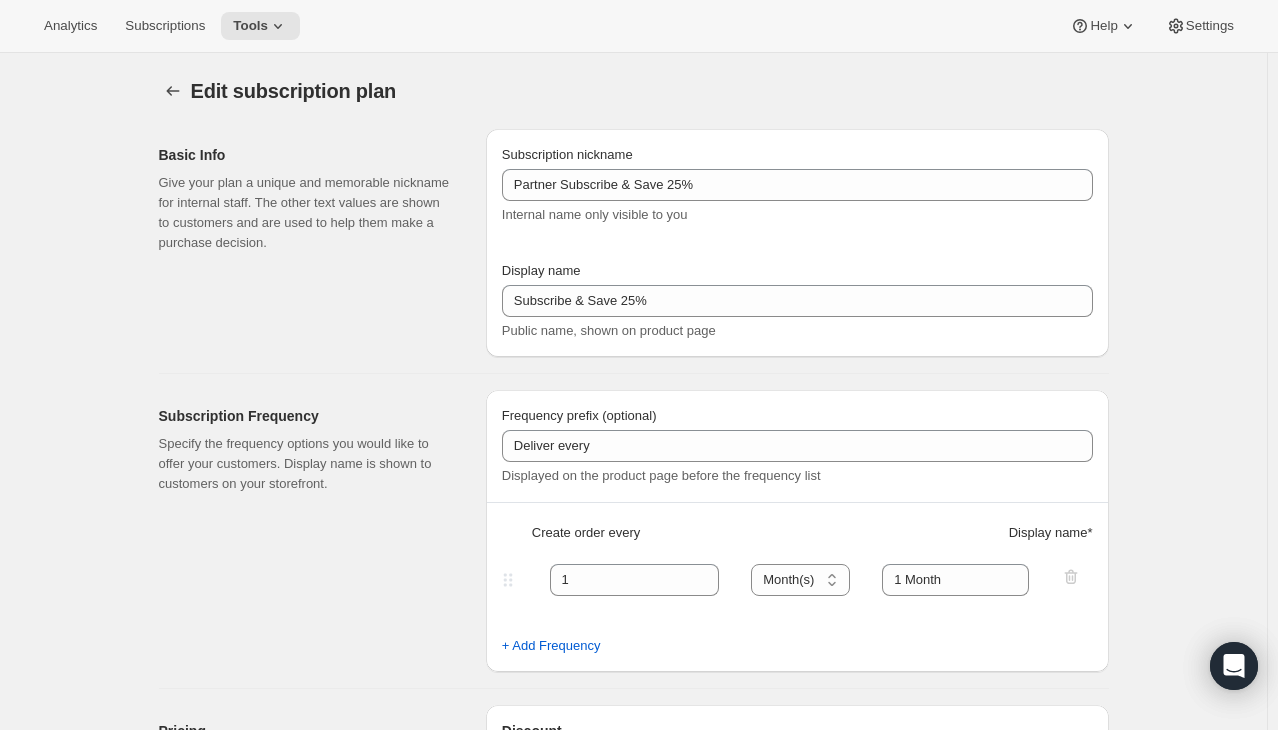 click on "Basic Info Give your plan a unique and memorable nickname for internal staff. The other text values are shown to customers and are used to help them make a purchase decision." at bounding box center (314, 243) 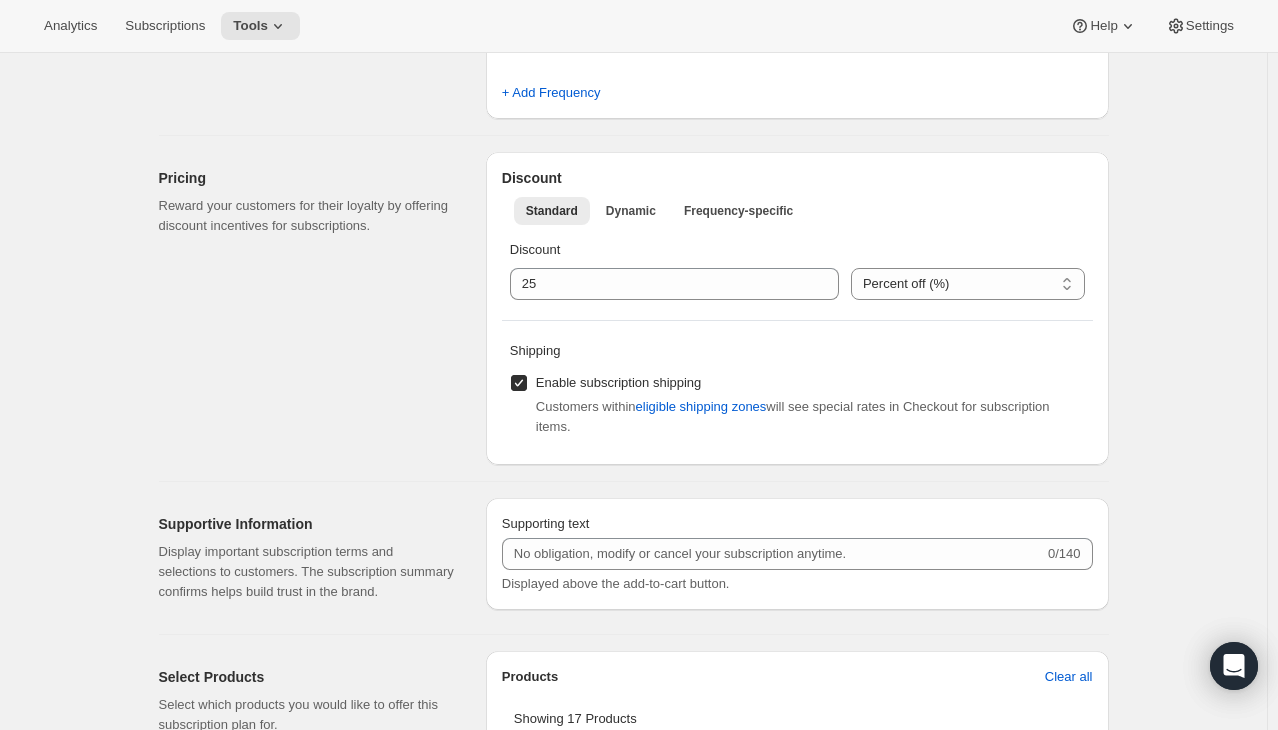scroll, scrollTop: 0, scrollLeft: 0, axis: both 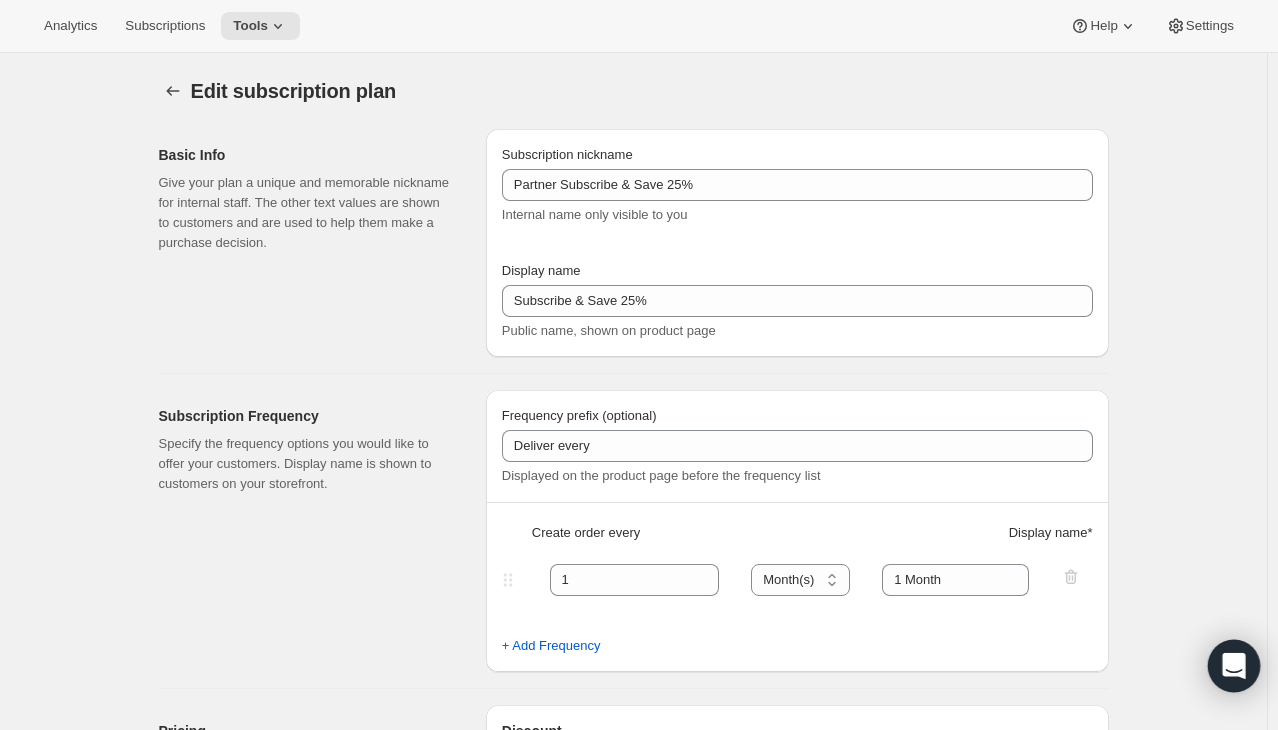 click at bounding box center (1234, 666) 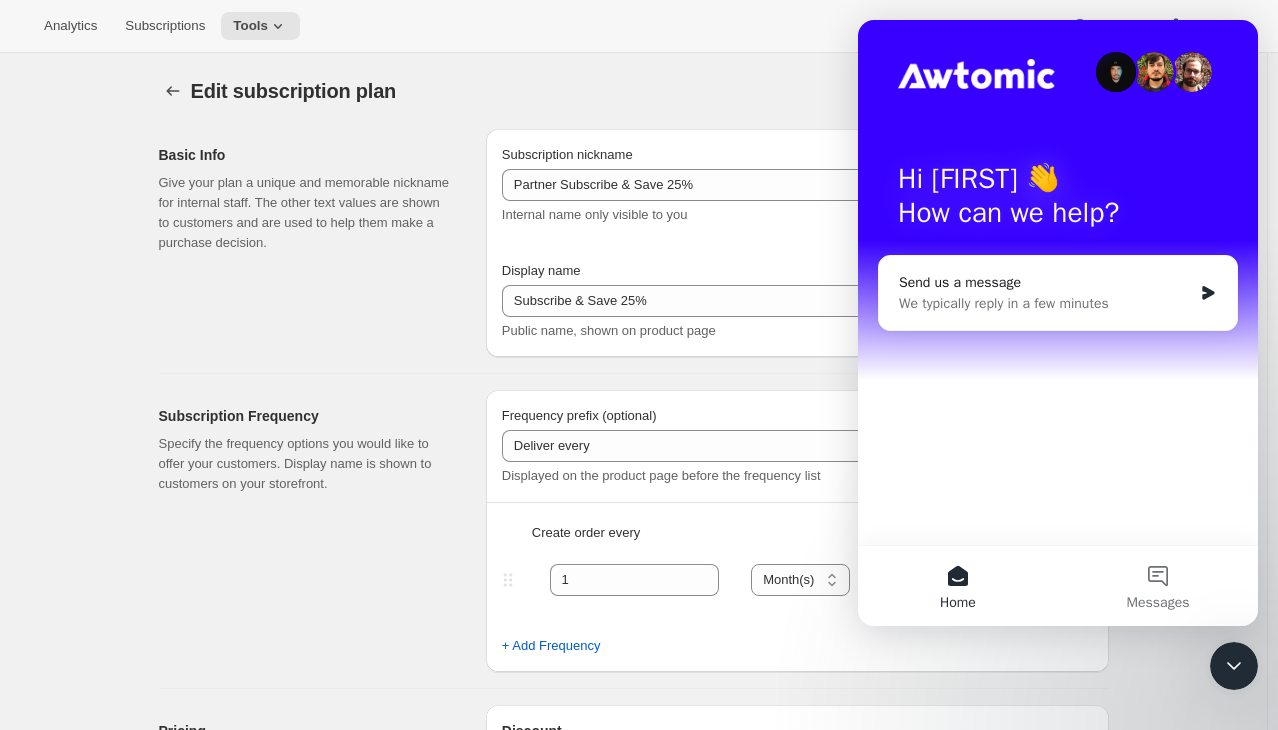 scroll, scrollTop: 0, scrollLeft: 0, axis: both 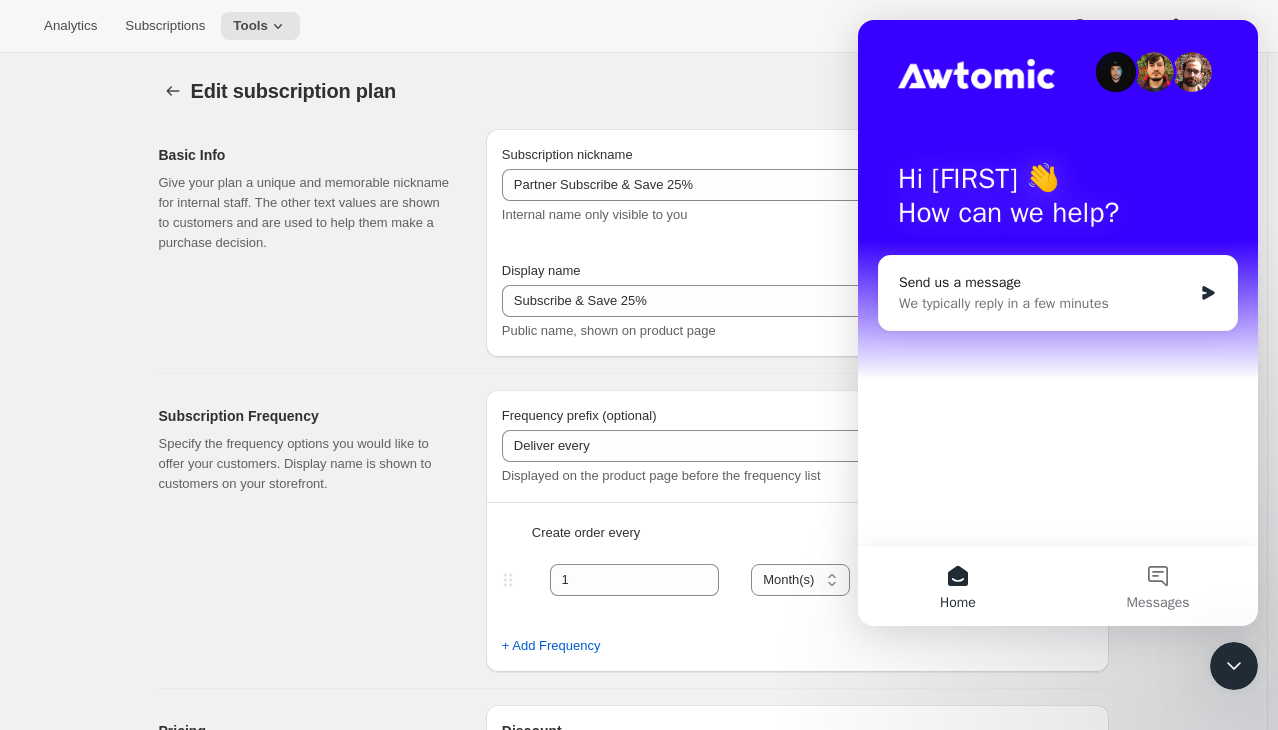 click on "Basic Info Give your plan a unique and memorable nickname for internal staff. The other text values are shown to customers and are used to help them make a purchase decision." at bounding box center [314, 243] 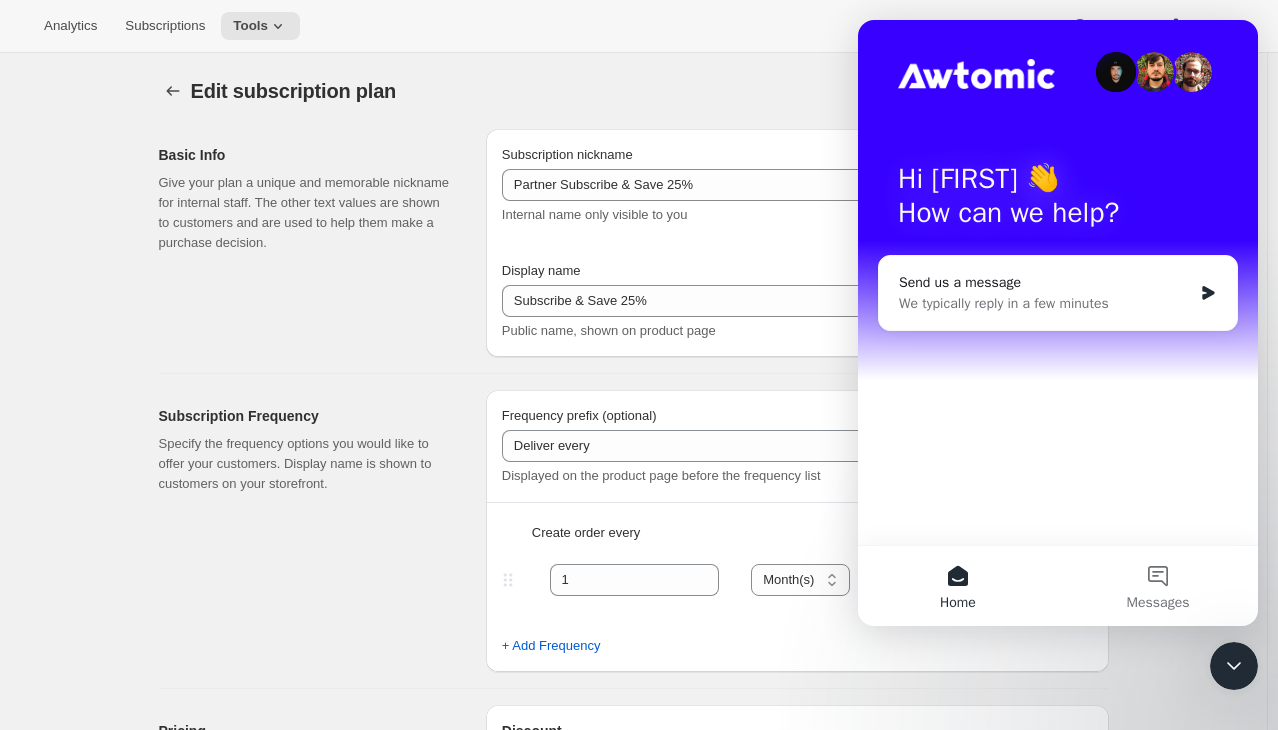 click 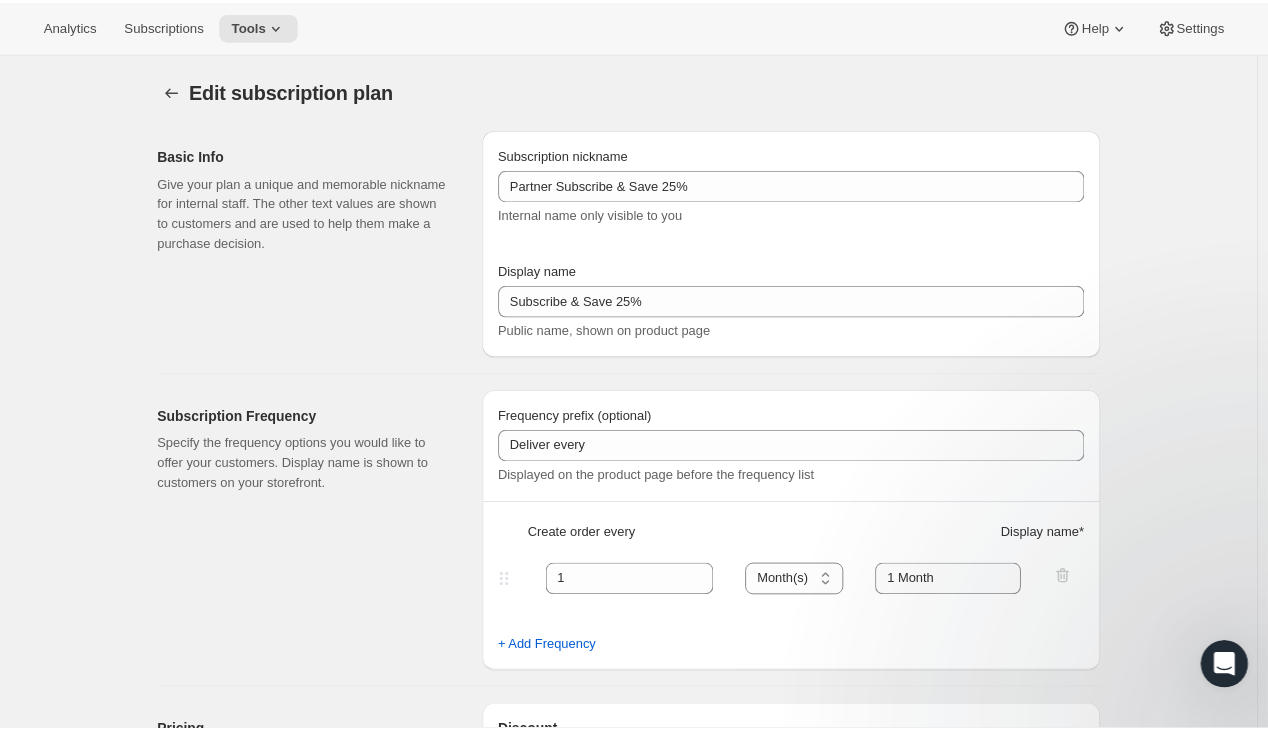 scroll, scrollTop: 0, scrollLeft: 0, axis: both 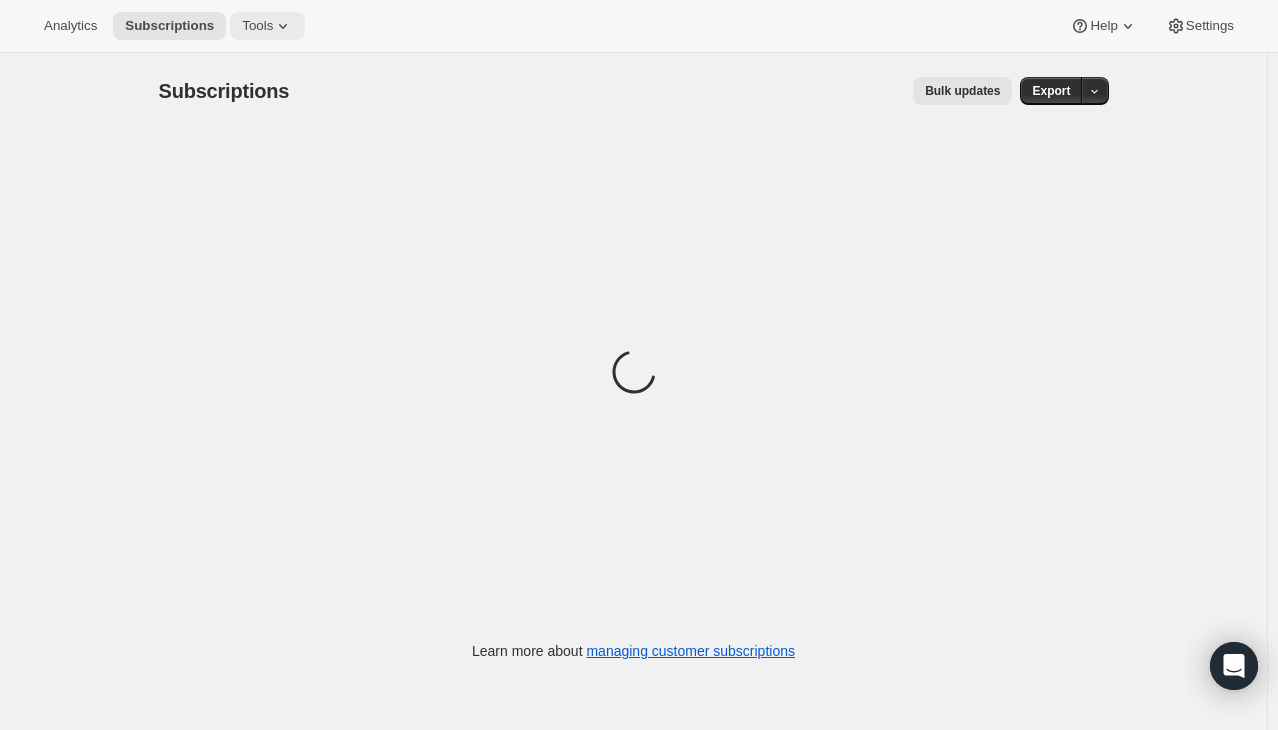 click on "Tools" at bounding box center (257, 26) 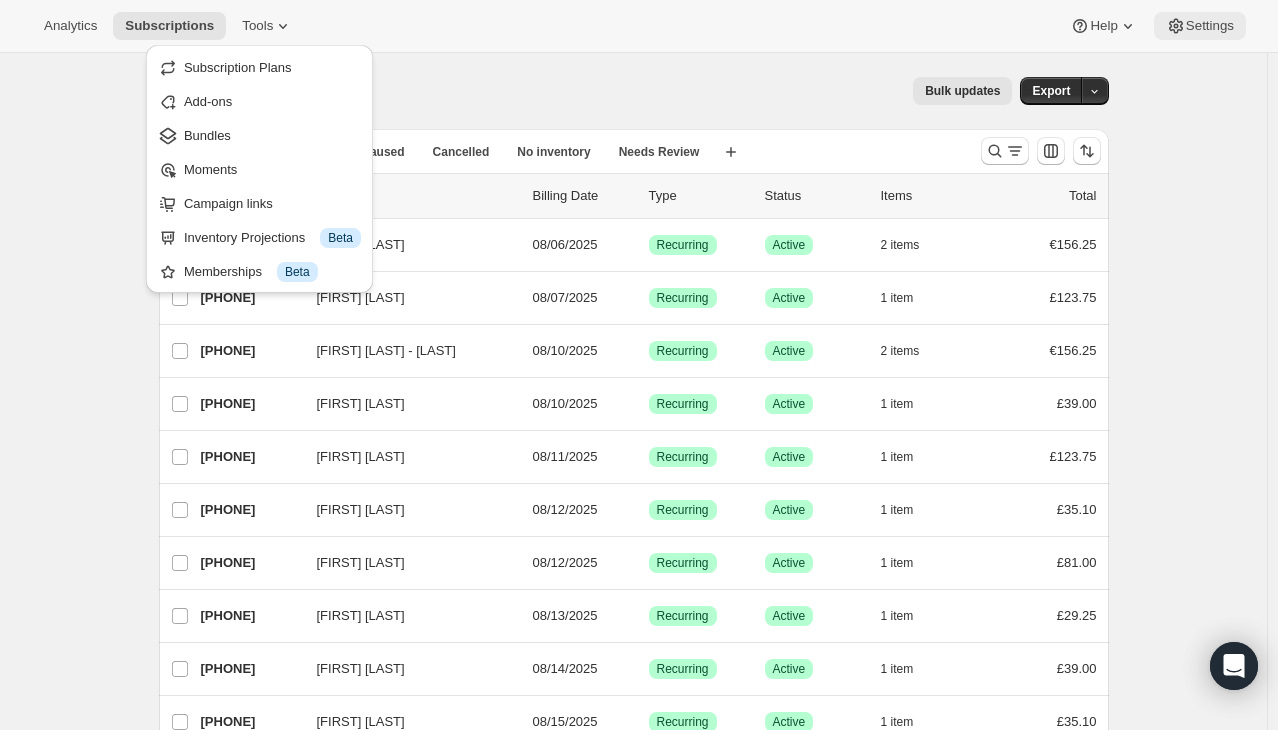 click 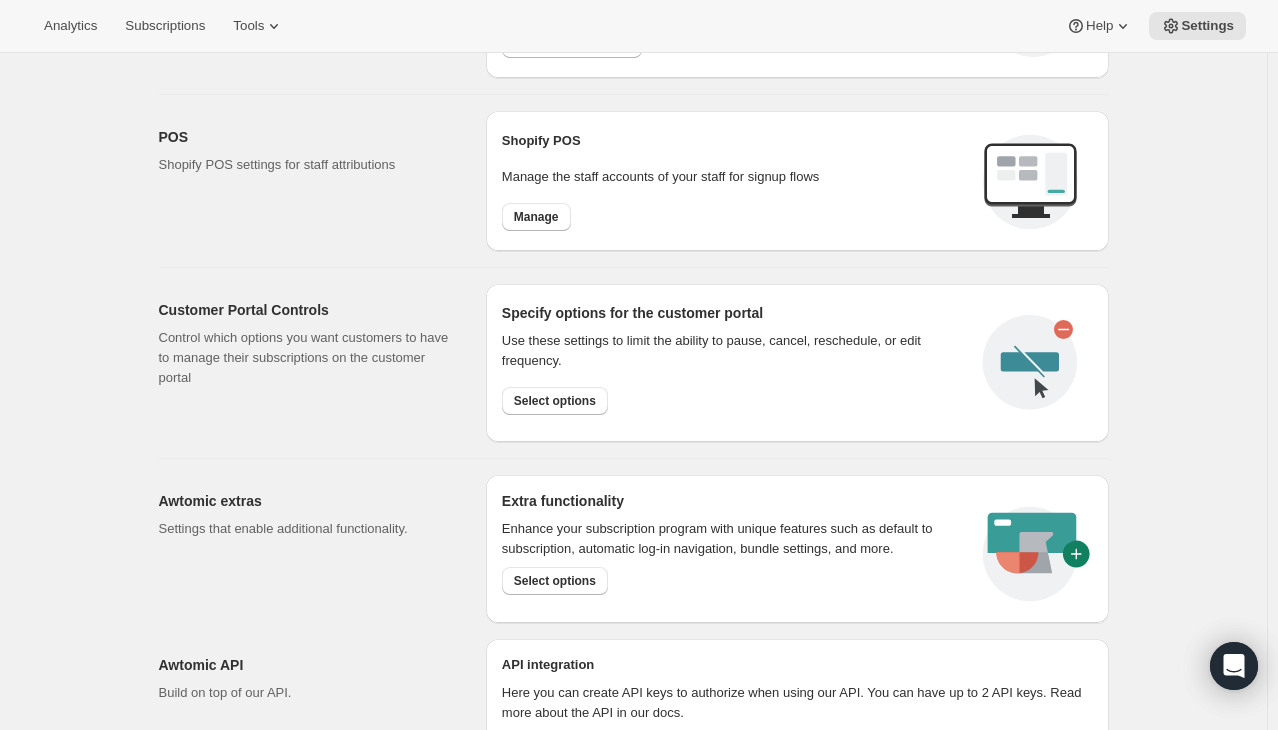 scroll, scrollTop: 956, scrollLeft: 0, axis: vertical 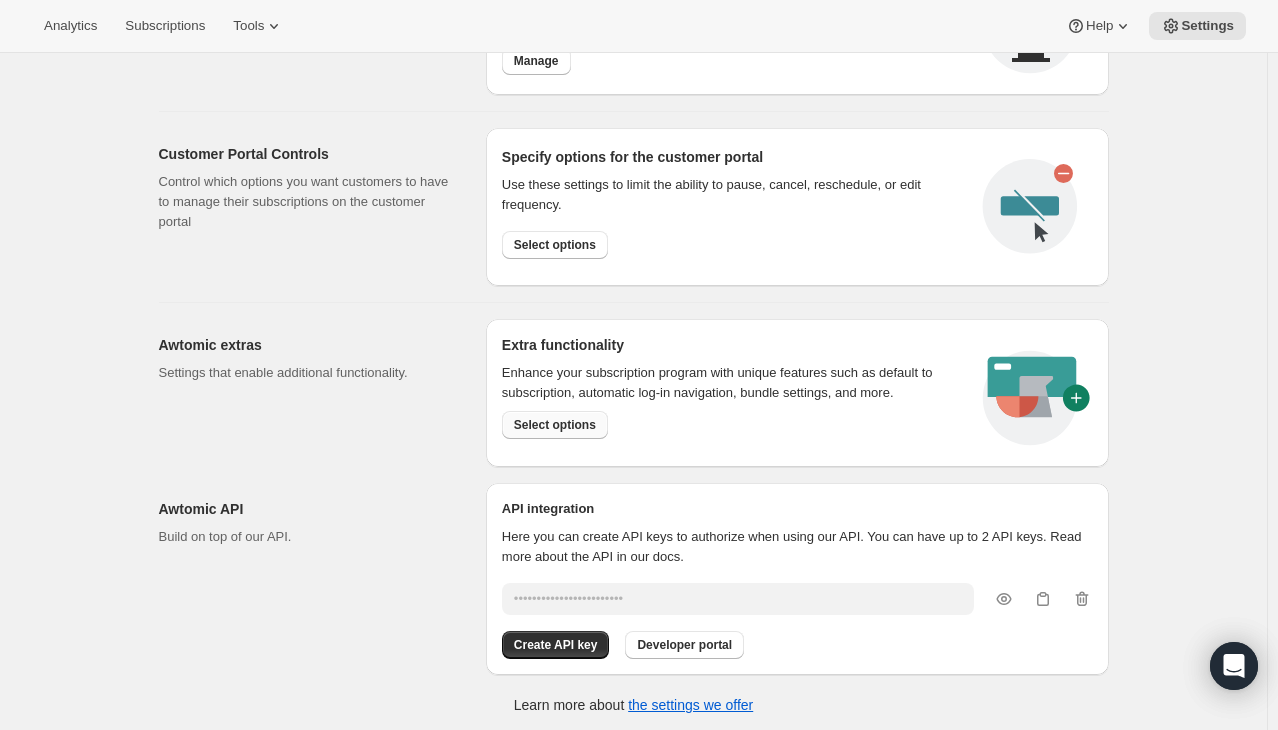click on "Select options" at bounding box center (555, 425) 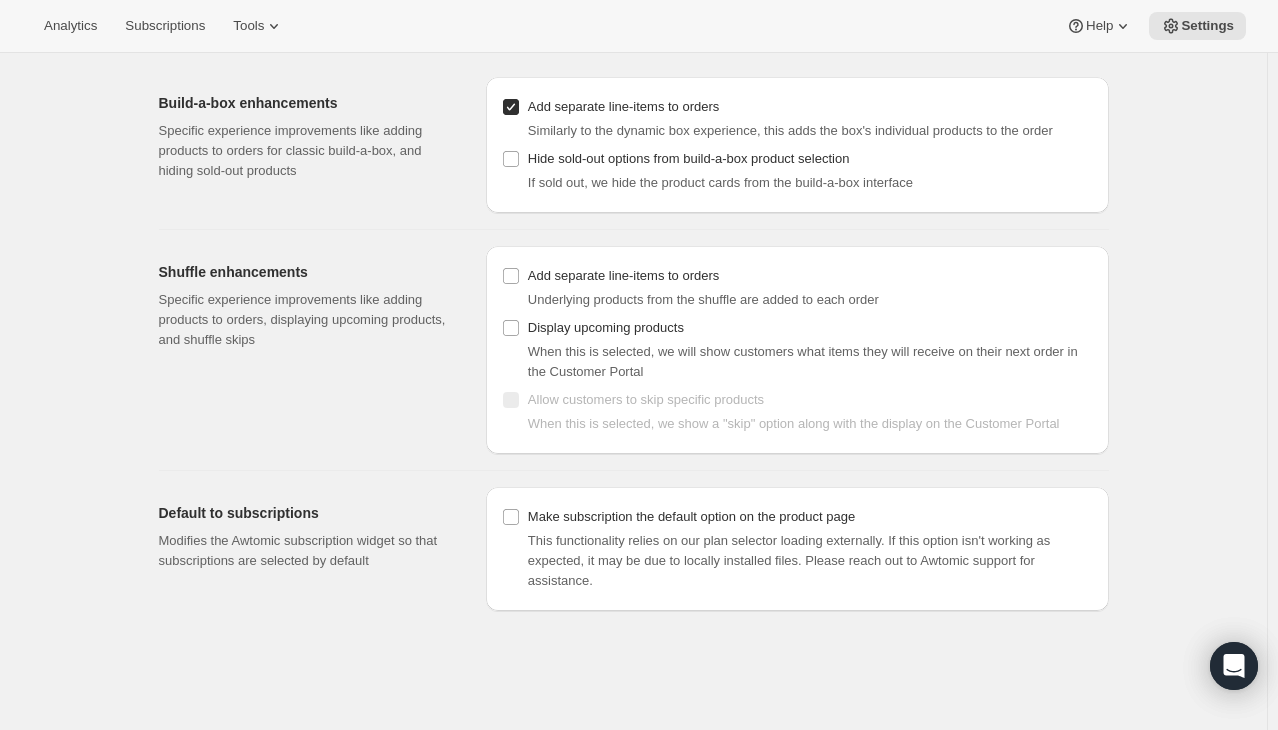scroll, scrollTop: 0, scrollLeft: 0, axis: both 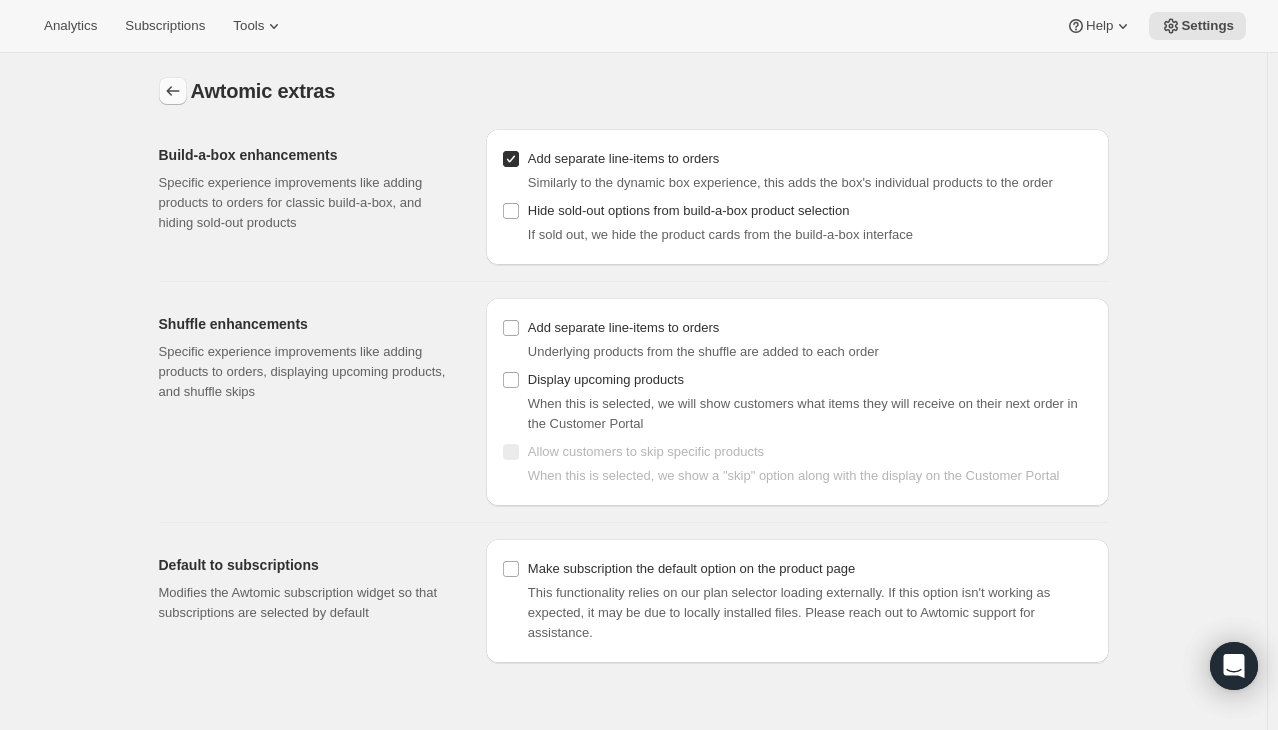 click at bounding box center [173, 91] 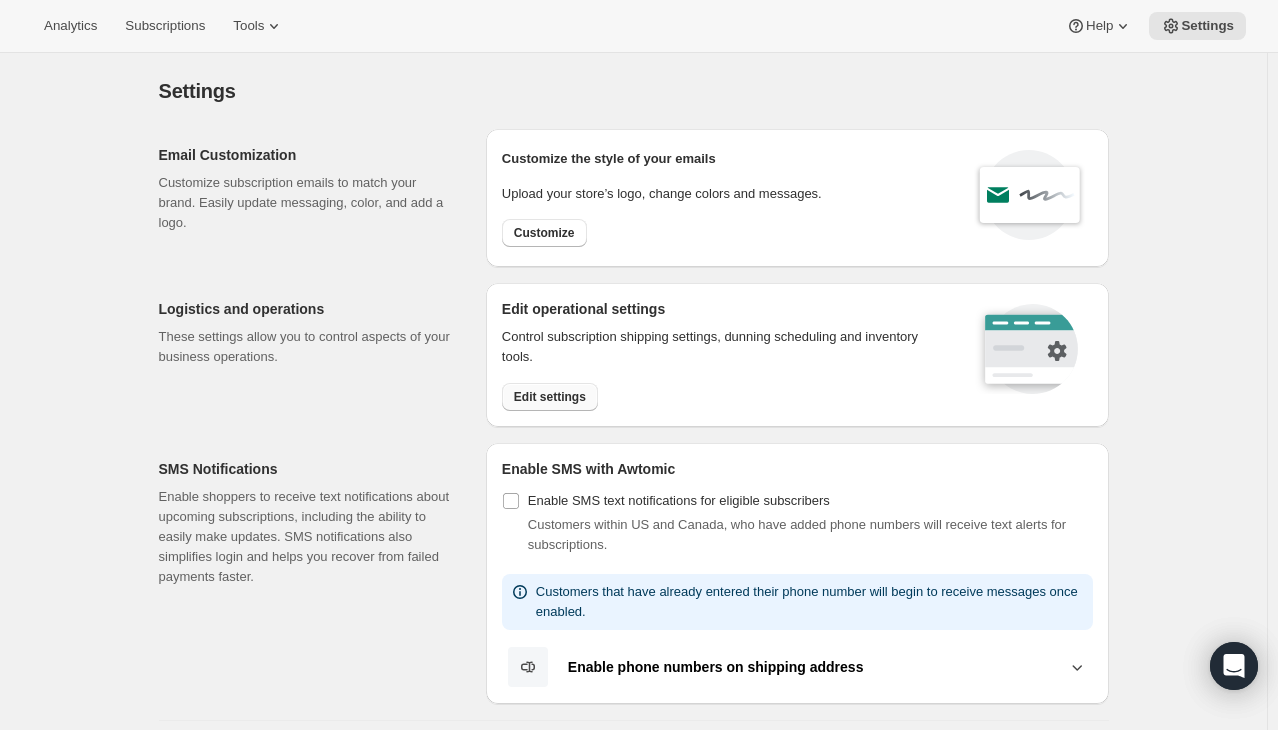 click on "Edit settings" at bounding box center (550, 397) 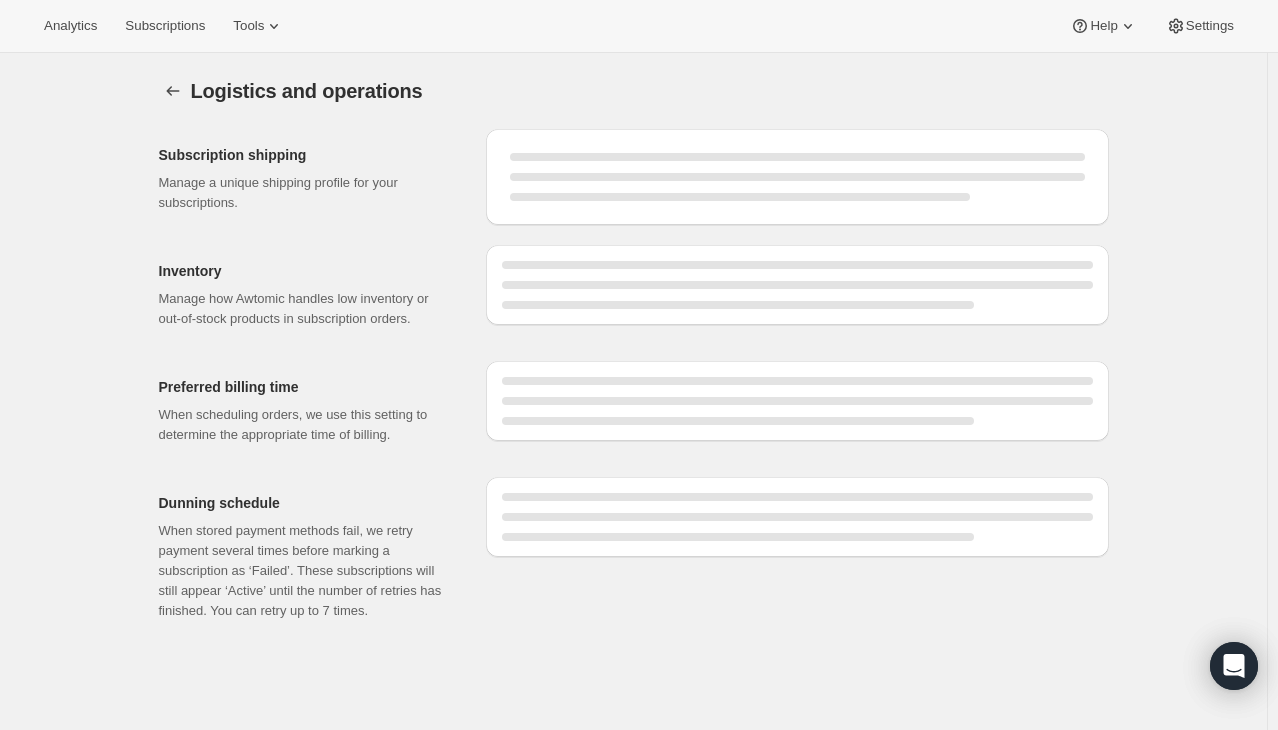 select on "DAY" 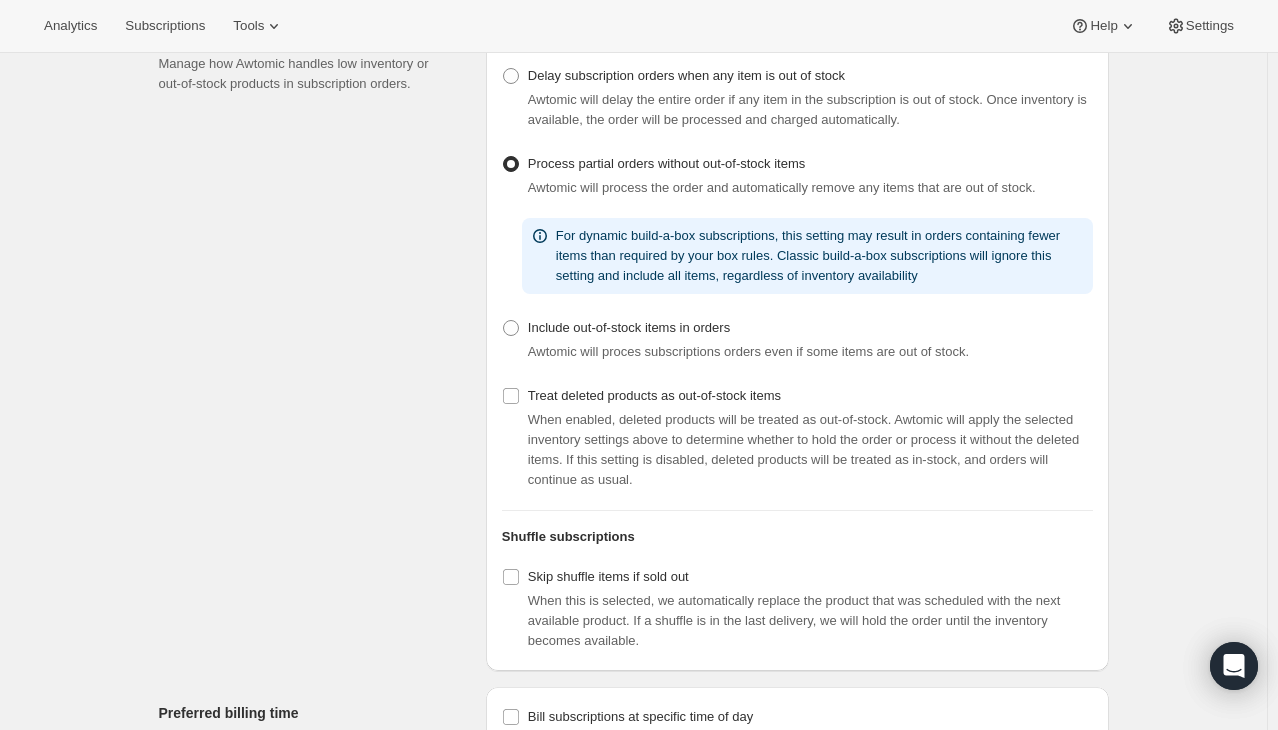 scroll, scrollTop: 0, scrollLeft: 0, axis: both 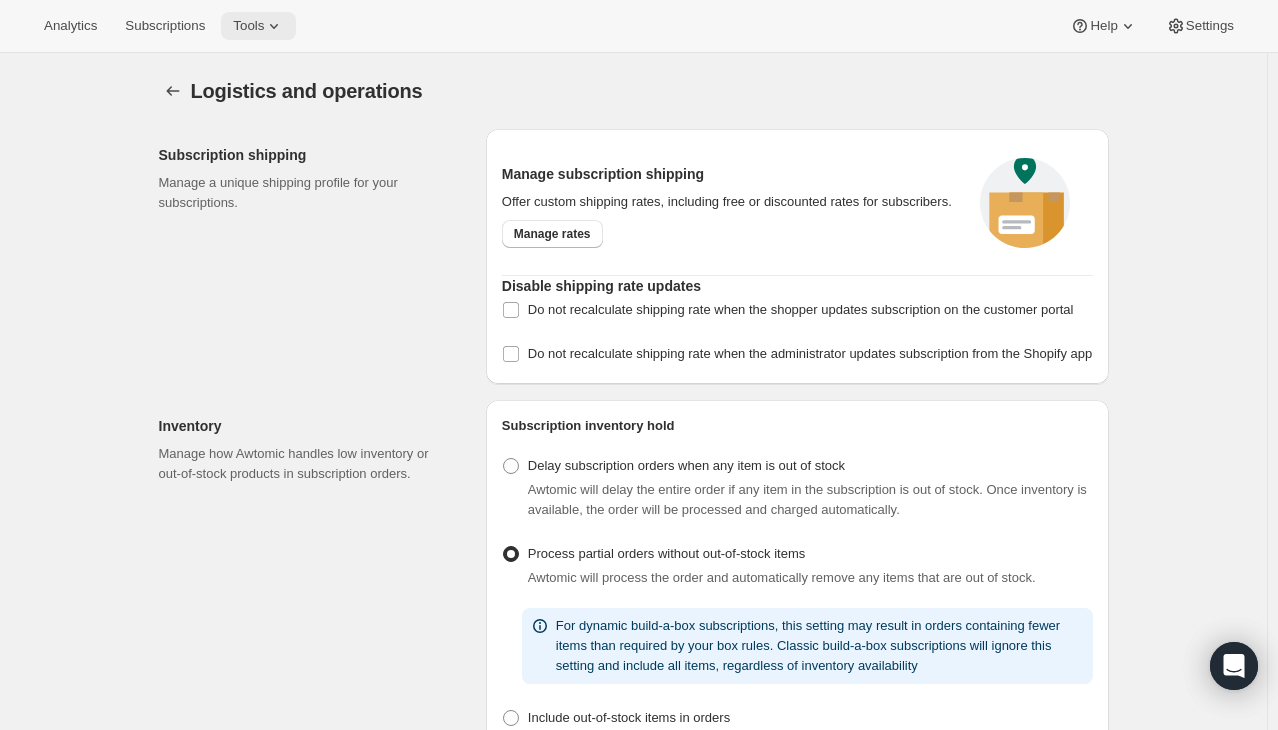 click on "Tools" at bounding box center (248, 26) 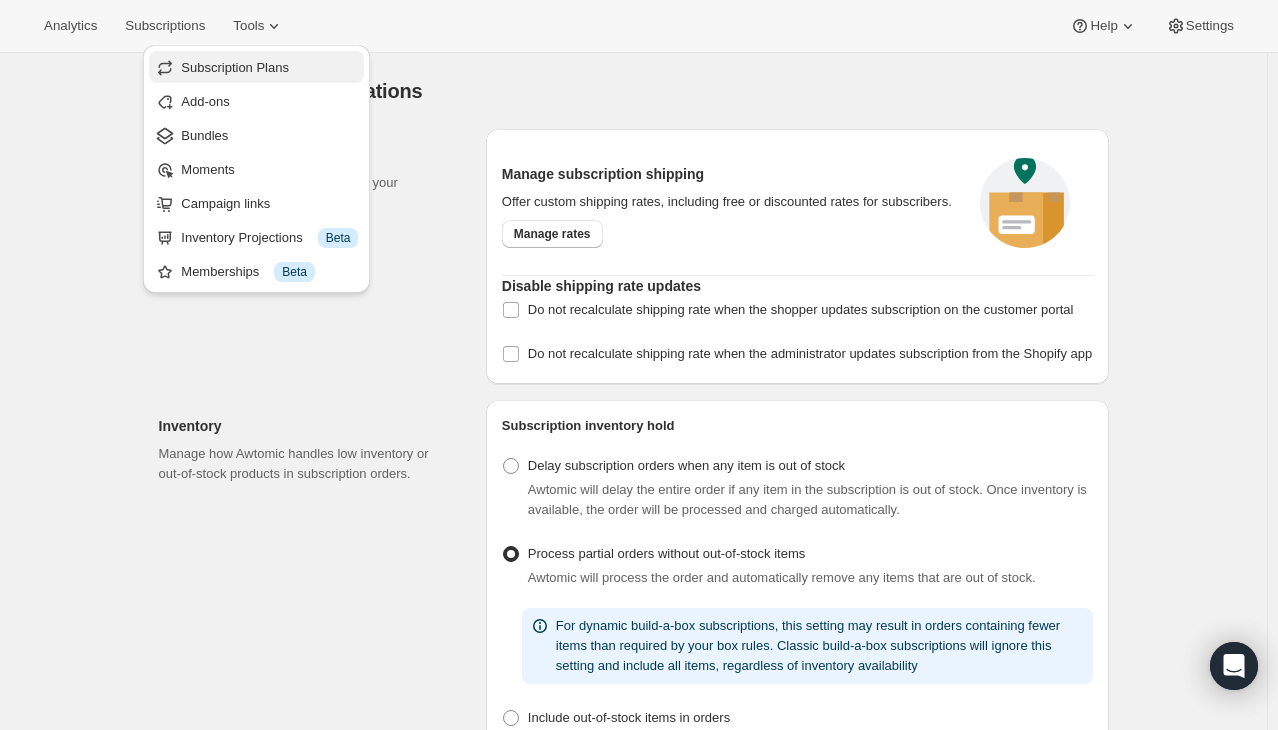 click on "Subscription Plans" at bounding box center (235, 67) 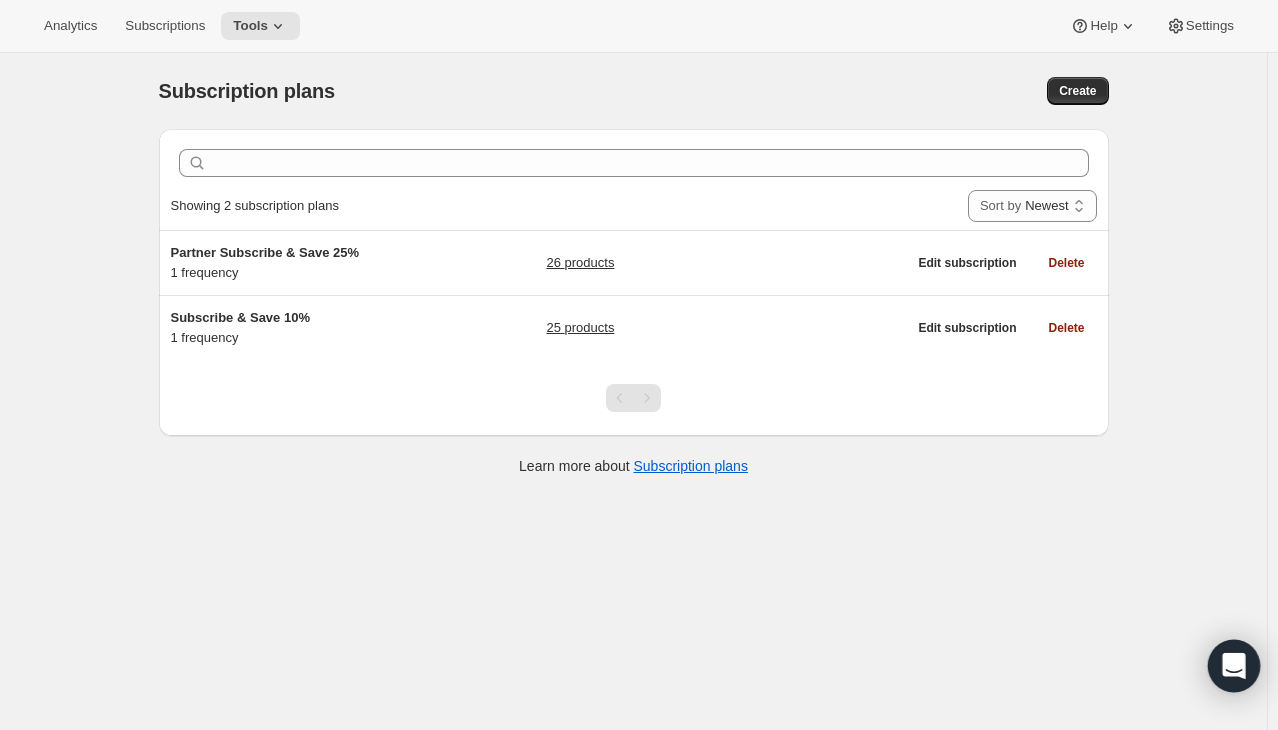 click 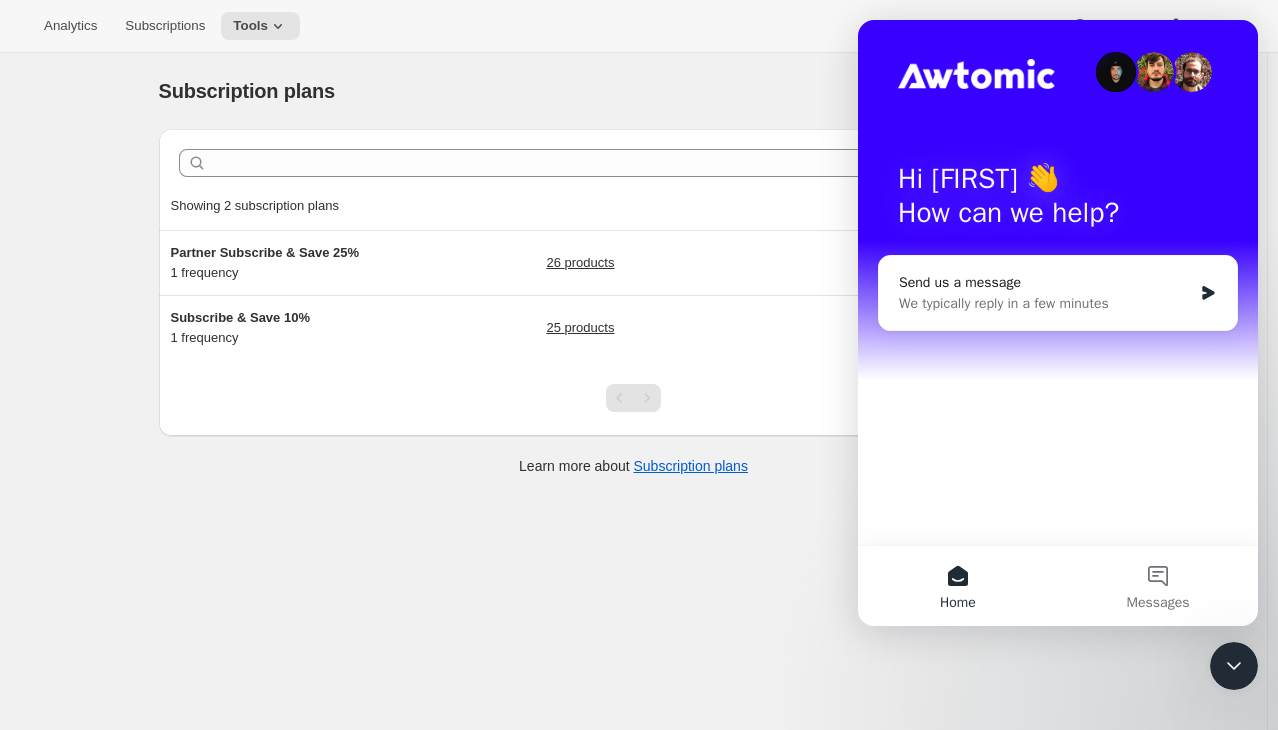 scroll, scrollTop: 0, scrollLeft: 0, axis: both 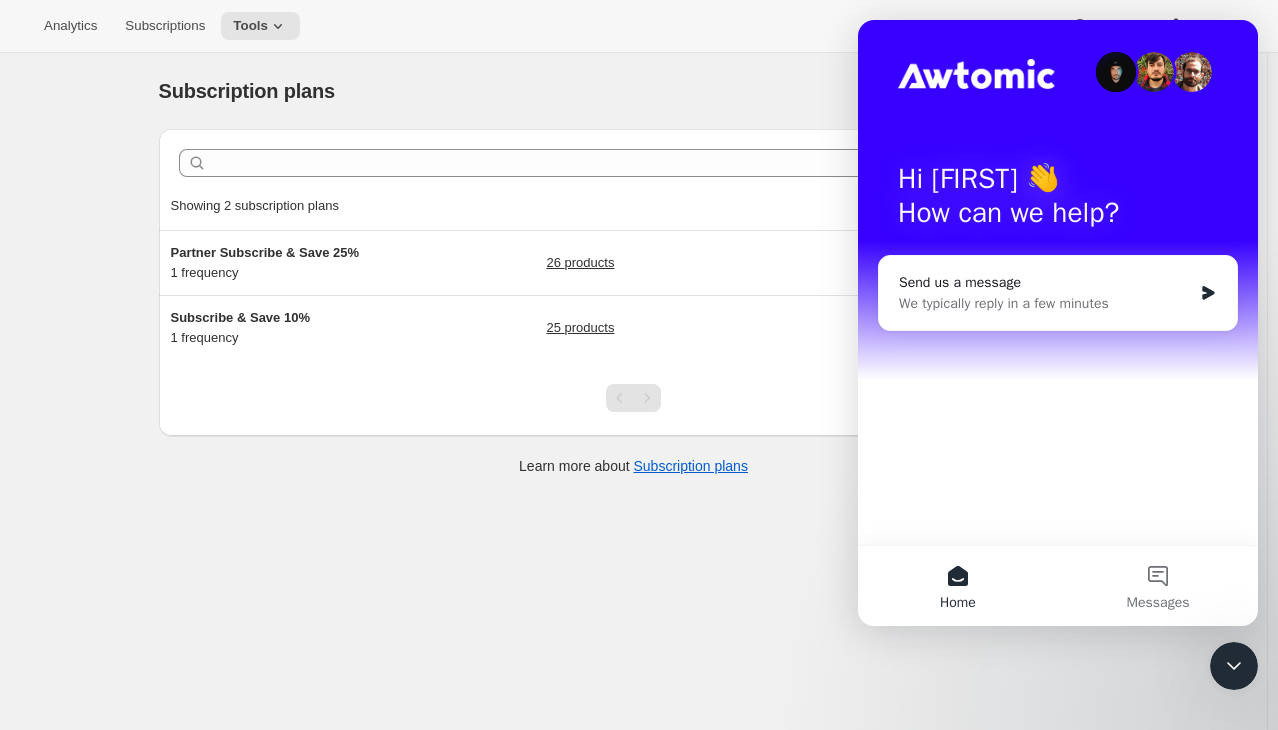 click on "Subscription plans. This page is ready Subscription plans Create Clear Showing 2 subscription plans Sort by Newest Oldest Recently updated Least recently updated Sort by Newest Partner Subscribe & Save 25% 1 frequency 26   products Edit subscription Delete Subscribe & Save 10% 1 frequency 25   products Edit subscription Delete Learn more about   Subscription plans" at bounding box center [633, 418] 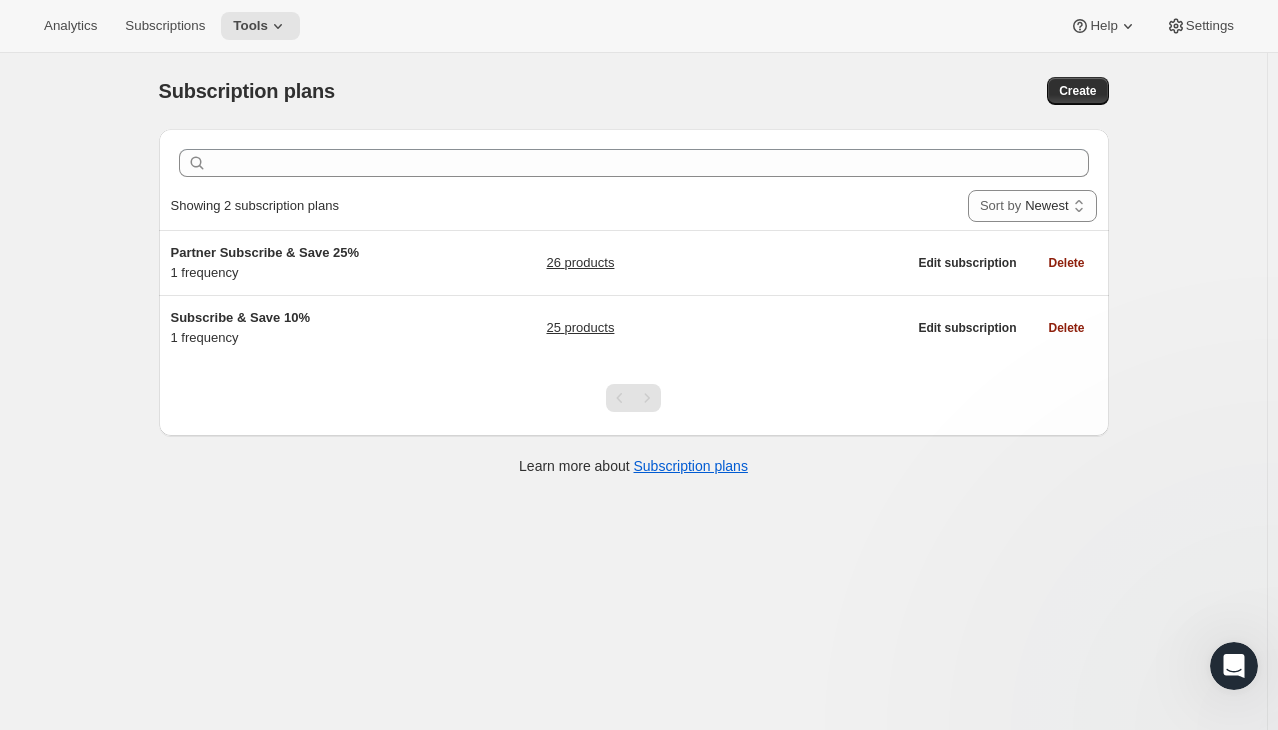scroll, scrollTop: 0, scrollLeft: 0, axis: both 